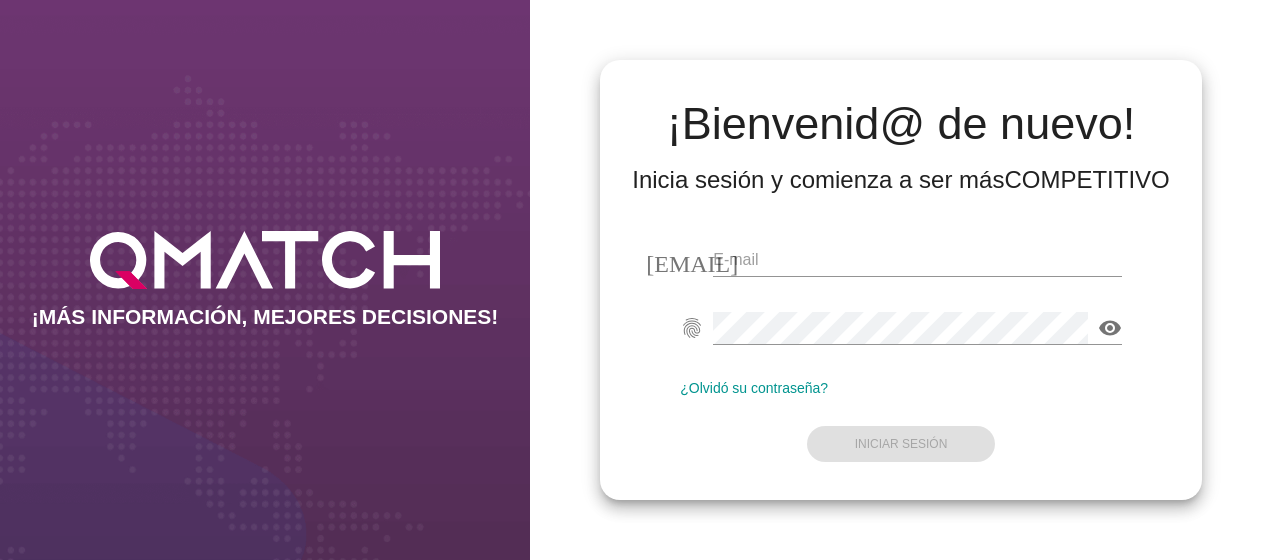 scroll, scrollTop: 0, scrollLeft: 0, axis: both 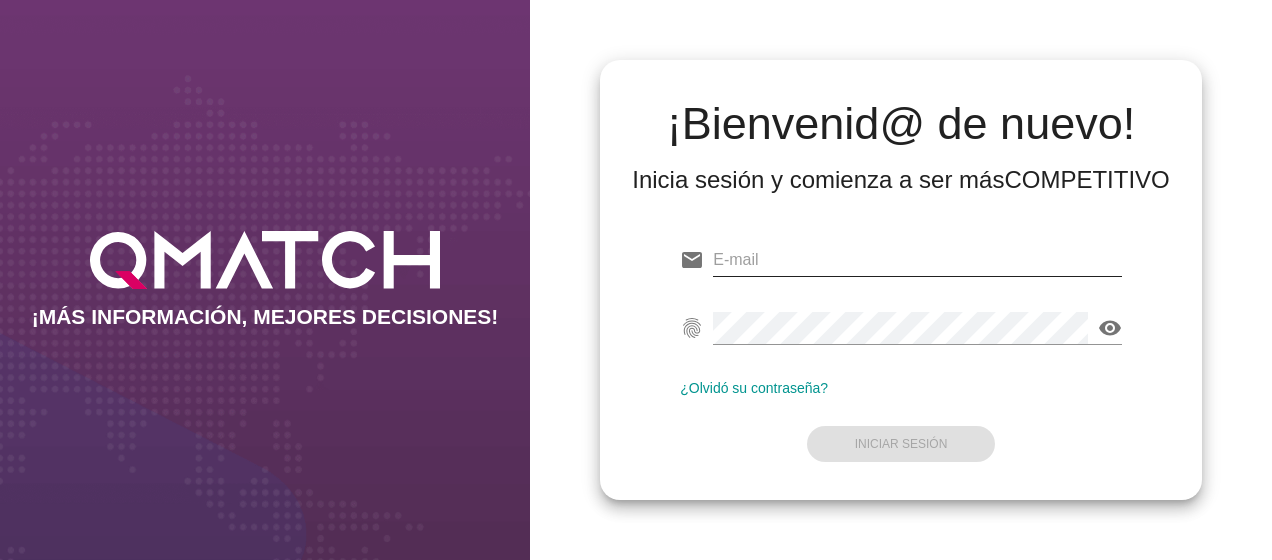 click at bounding box center [917, 260] 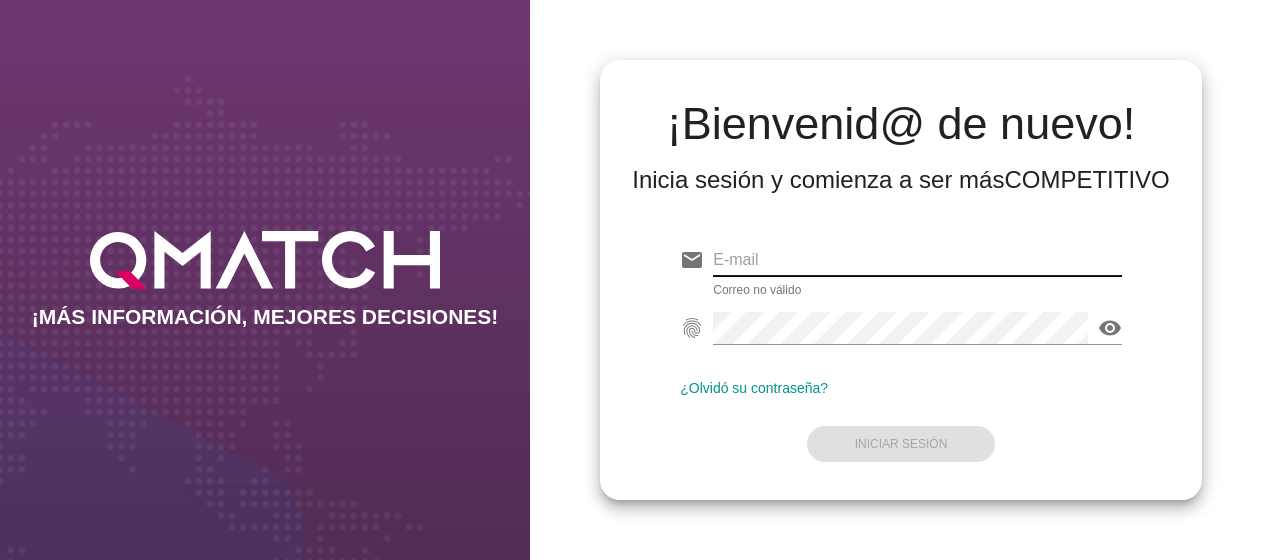 click at bounding box center (917, 260) 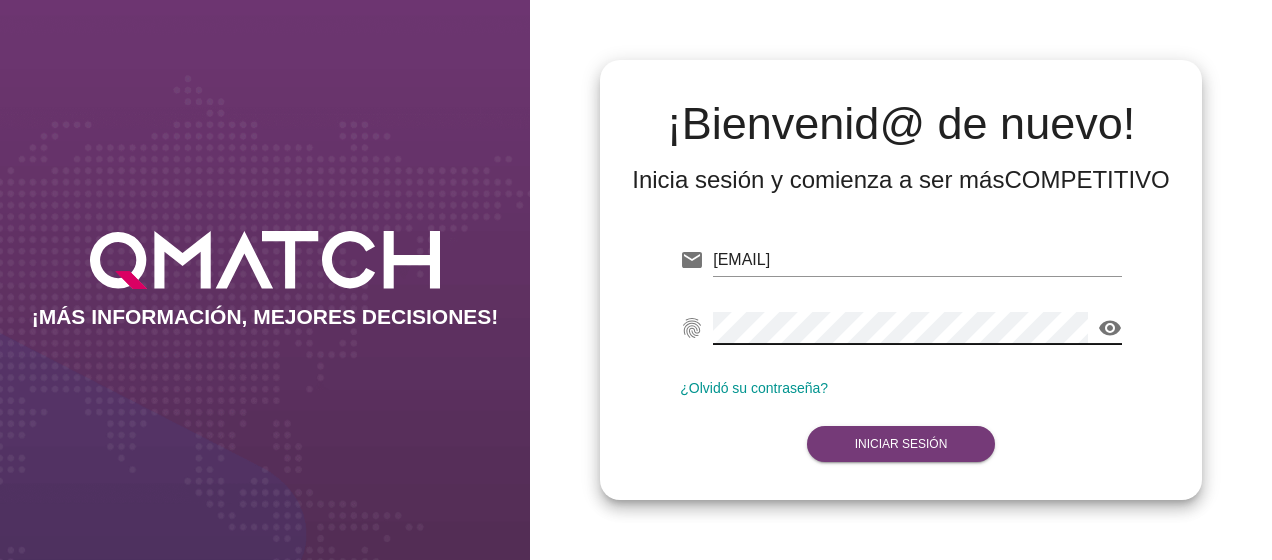 click on "Iniciar Sesión" at bounding box center [901, 444] 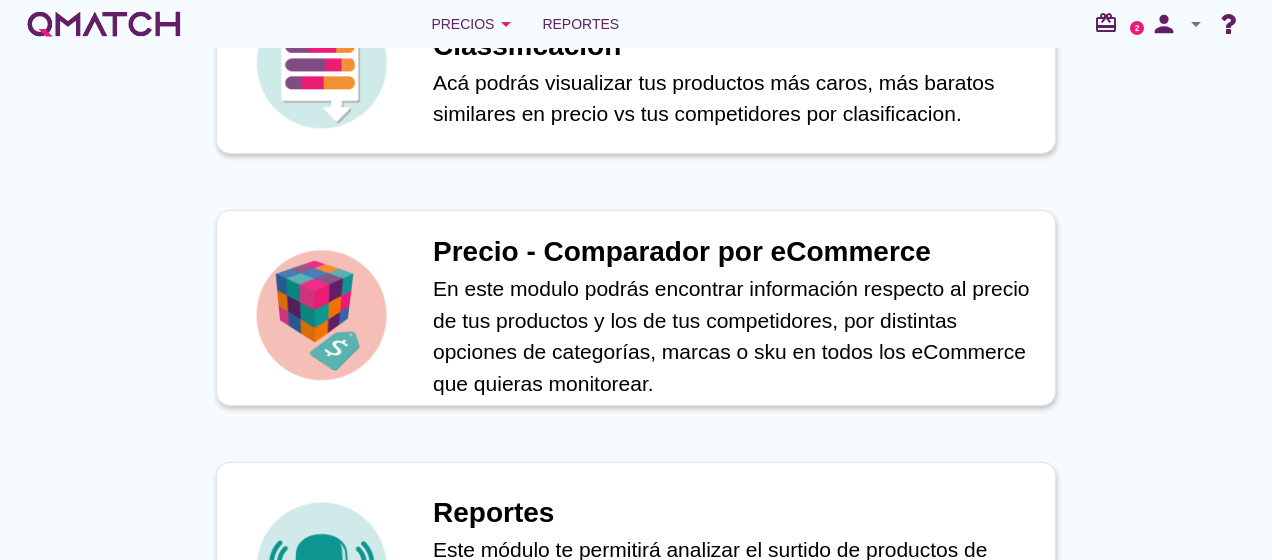 scroll, scrollTop: 882, scrollLeft: 0, axis: vertical 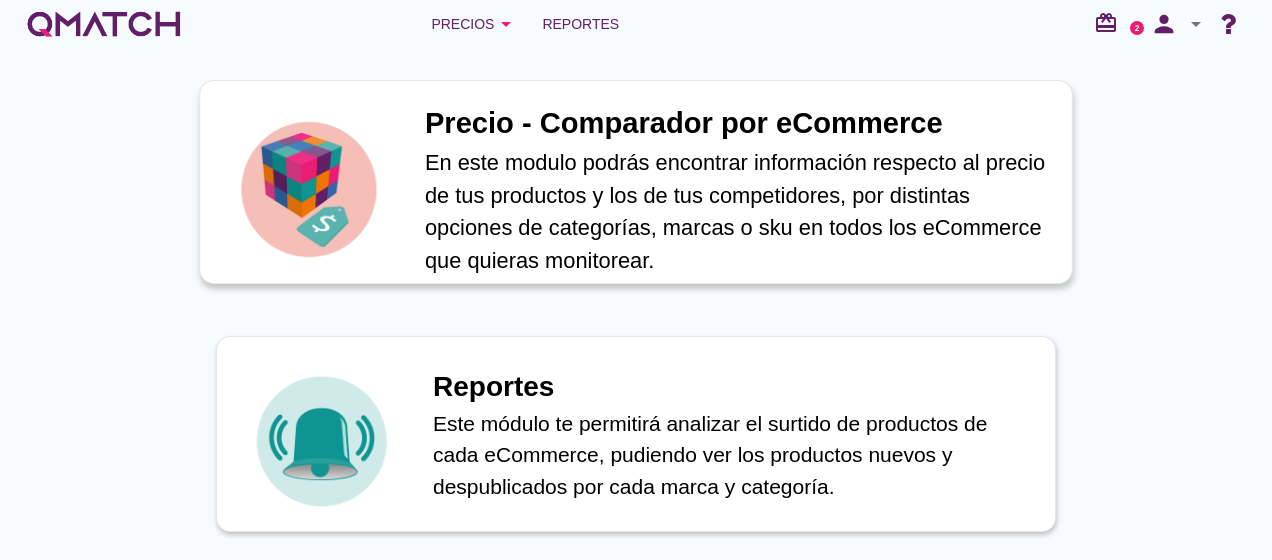 click on "Precio - Comparador por eCommerce" at bounding box center (738, 124) 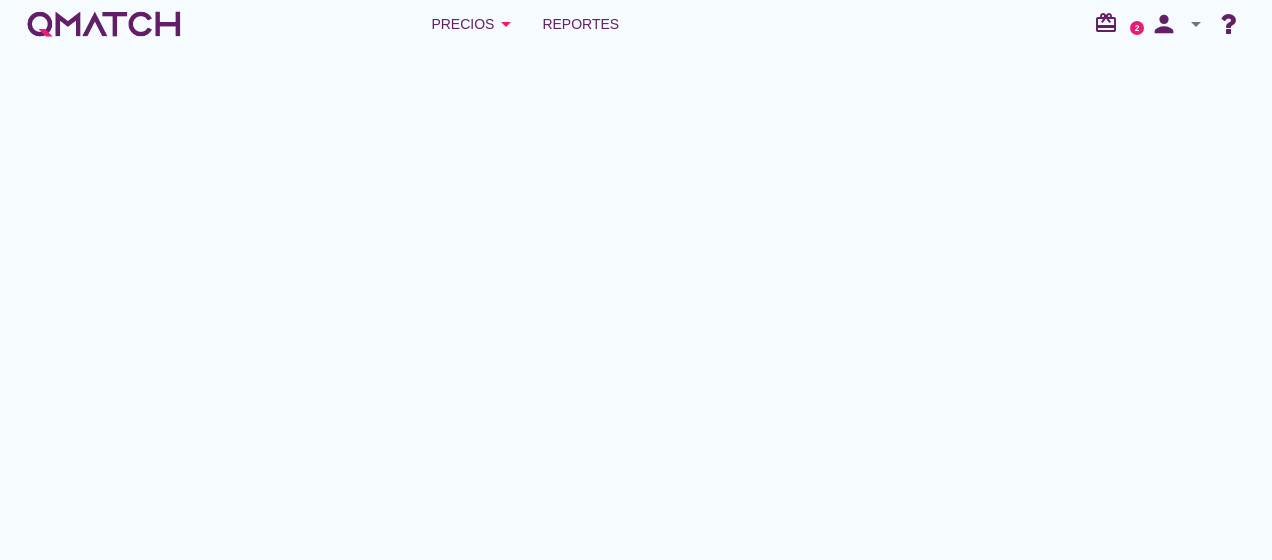 scroll, scrollTop: 0, scrollLeft: 0, axis: both 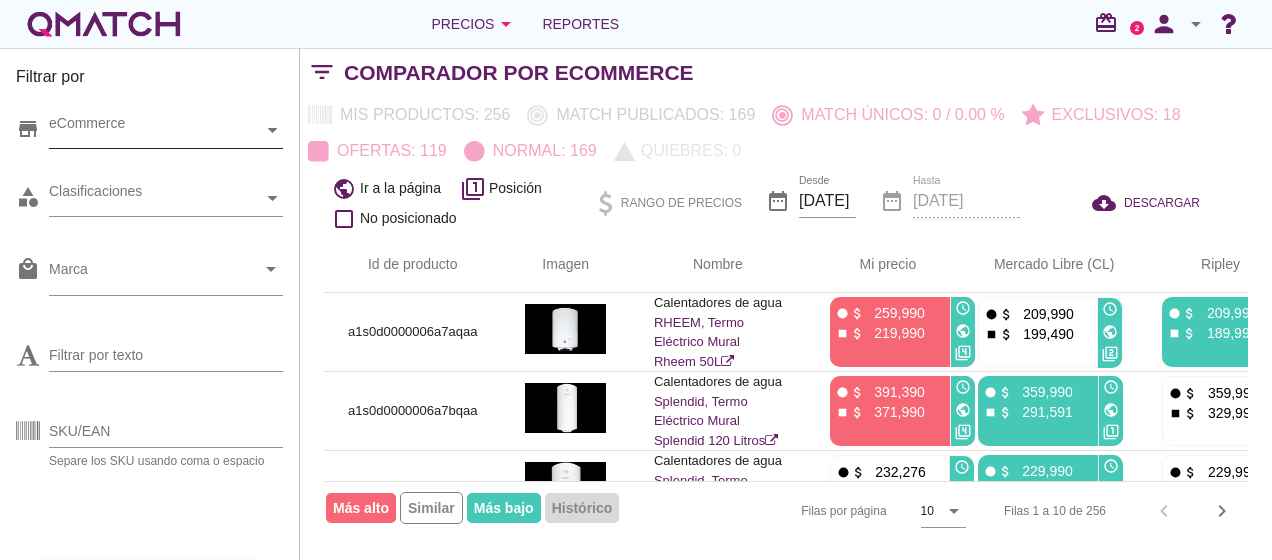 click 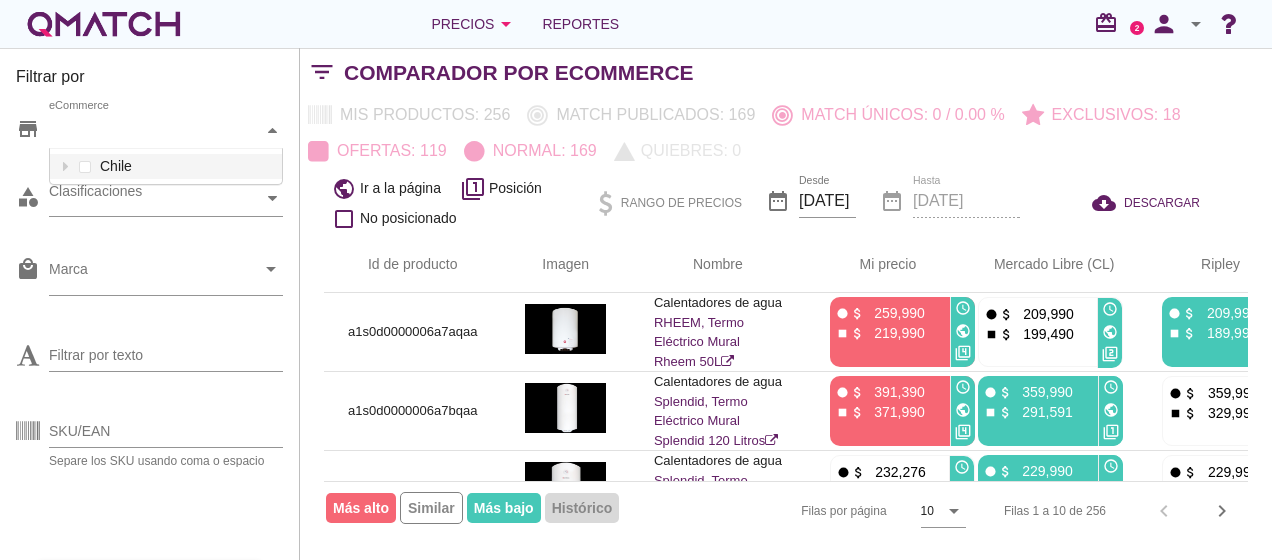 scroll, scrollTop: 38, scrollLeft: 234, axis: both 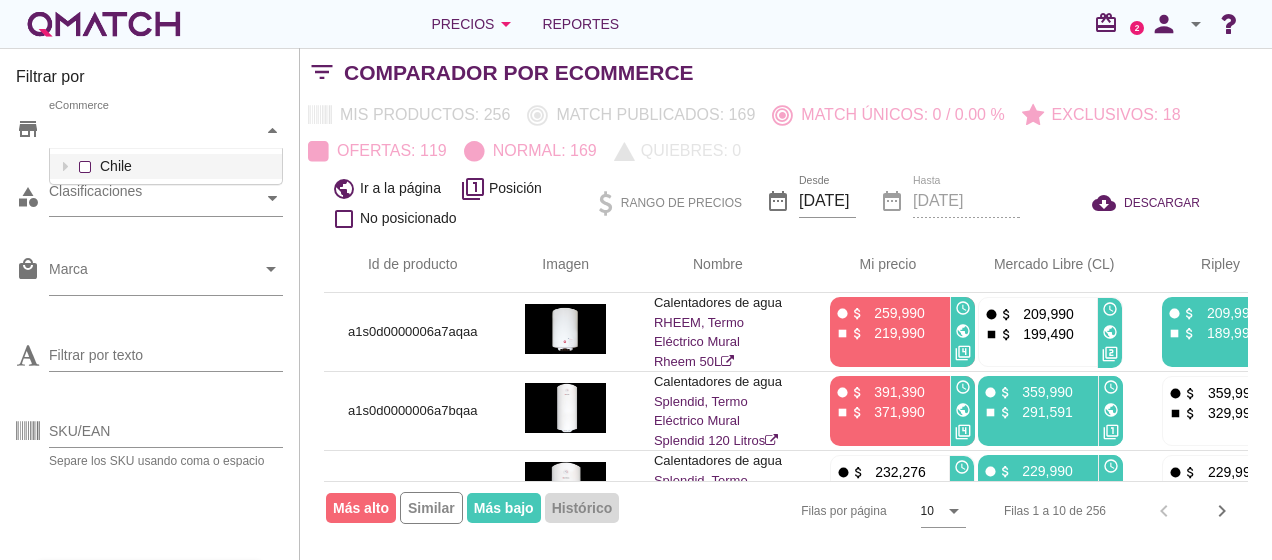 click on "eCommerce Chile" at bounding box center (166, 131) 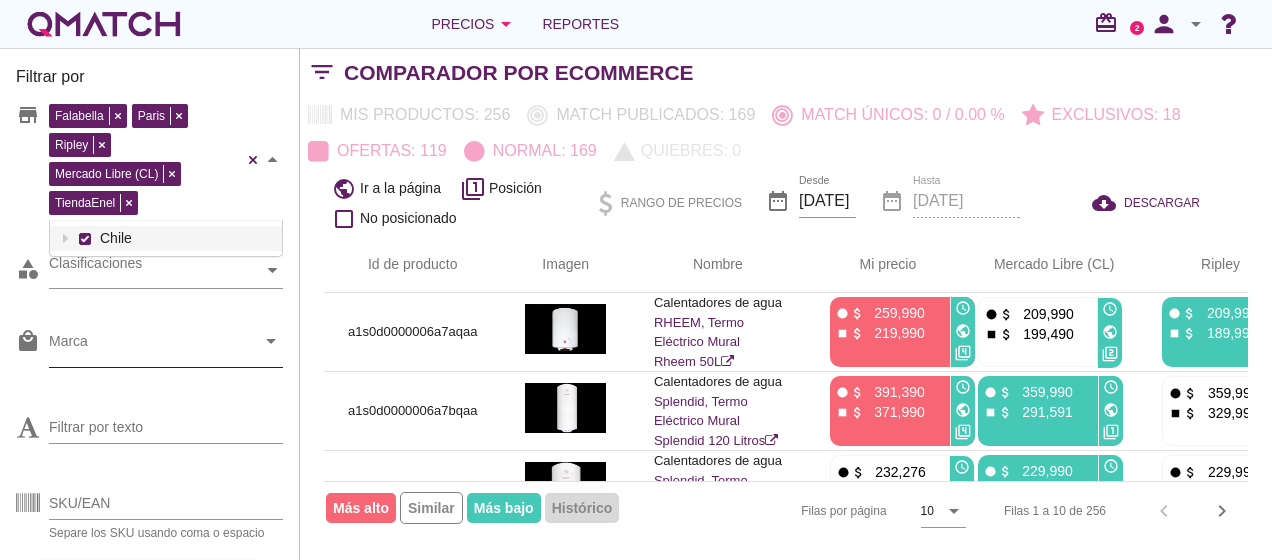 scroll, scrollTop: 27, scrollLeft: 0, axis: vertical 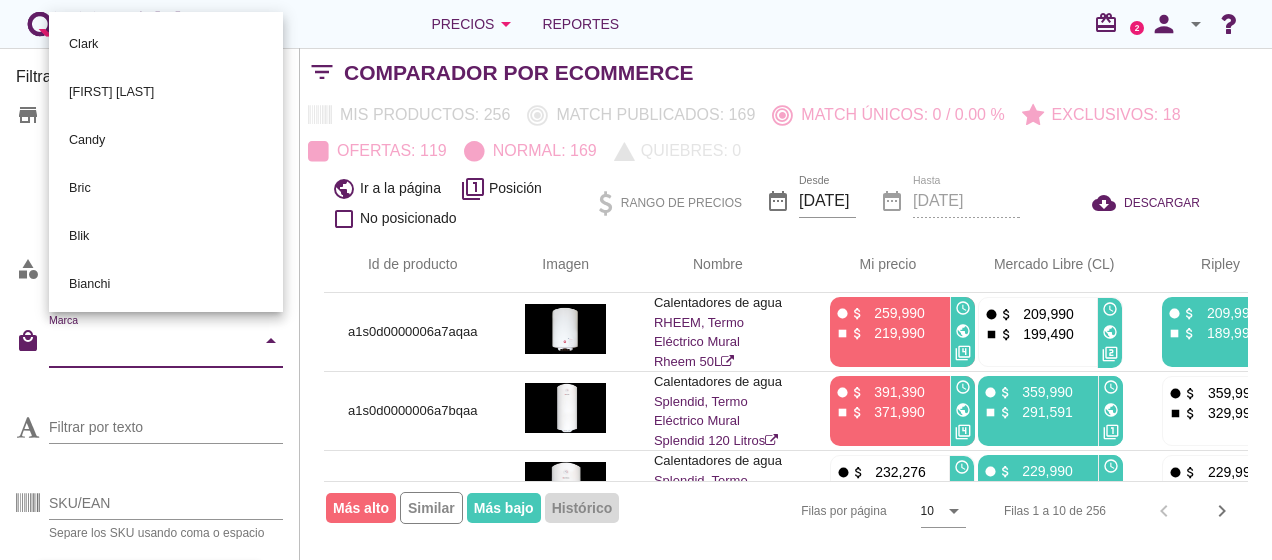 click on "Filtrar por texto" at bounding box center (149, 431) 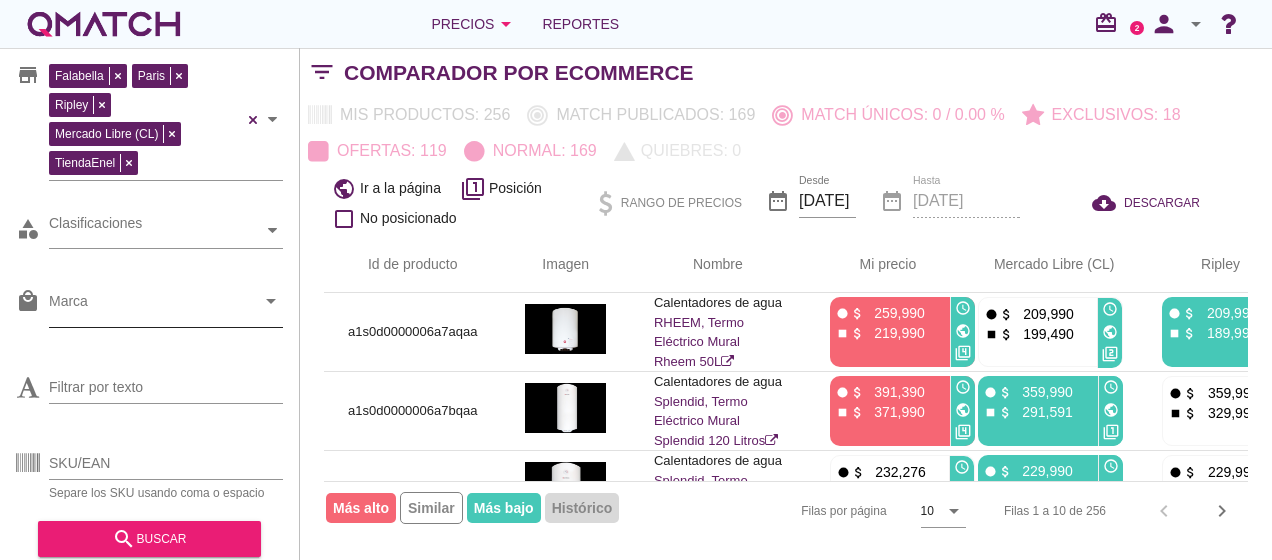 scroll, scrollTop: 58, scrollLeft: 0, axis: vertical 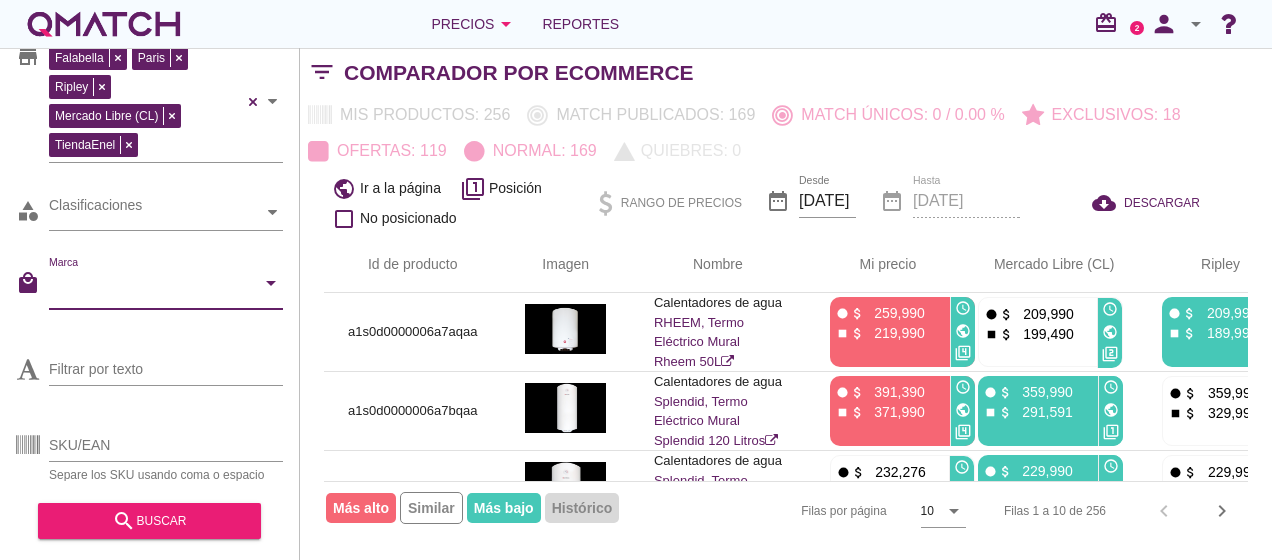 click on "Marca" at bounding box center [152, 288] 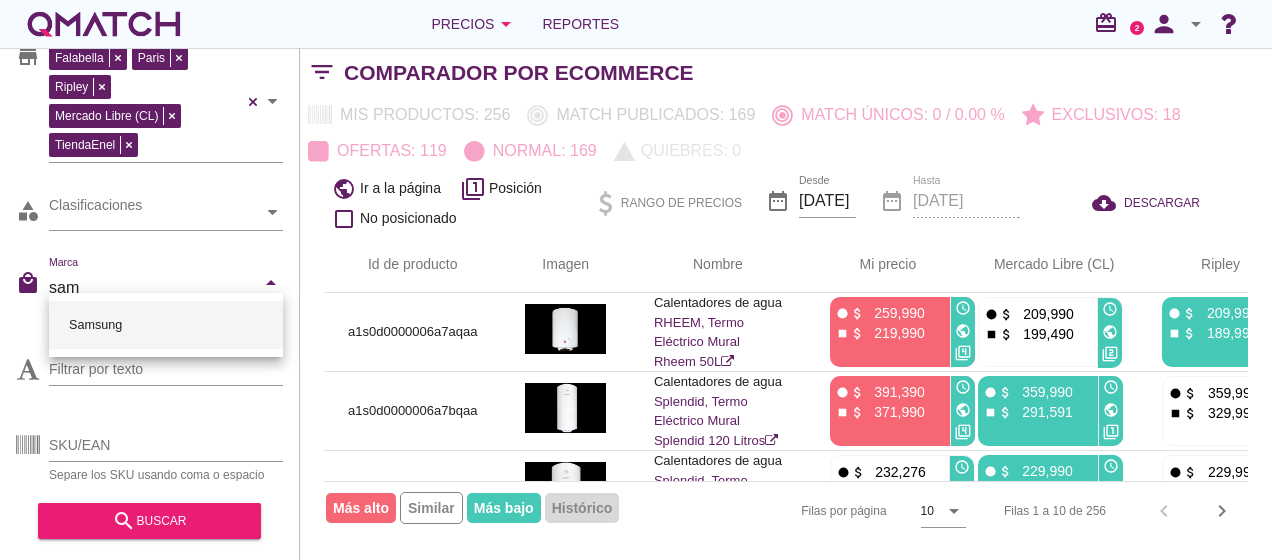 type on "sams" 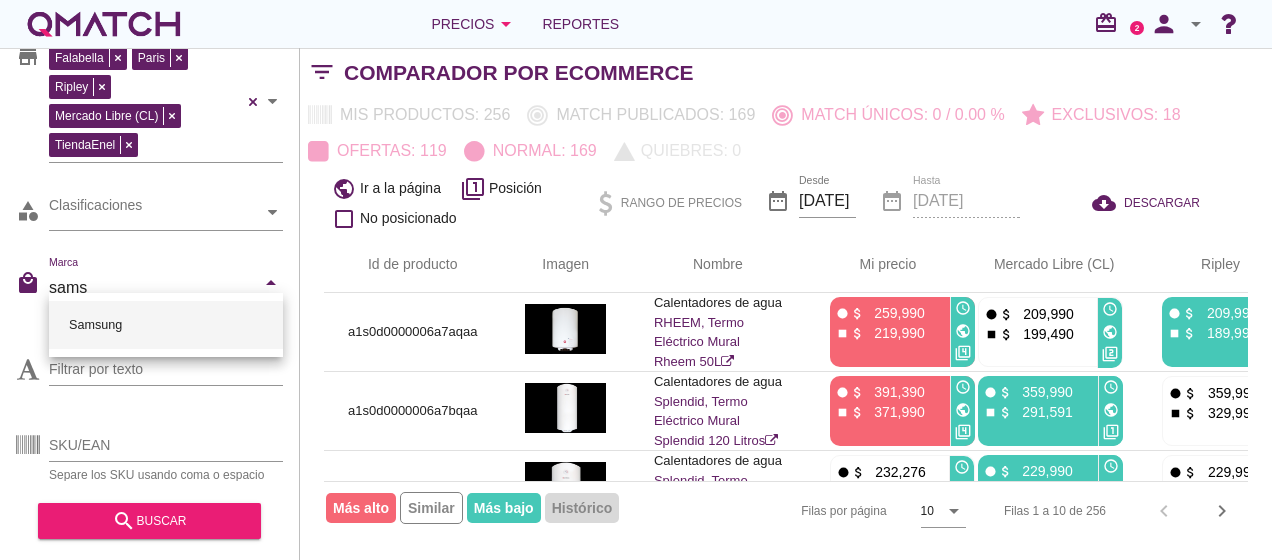 click on "Samsung" at bounding box center [166, 325] 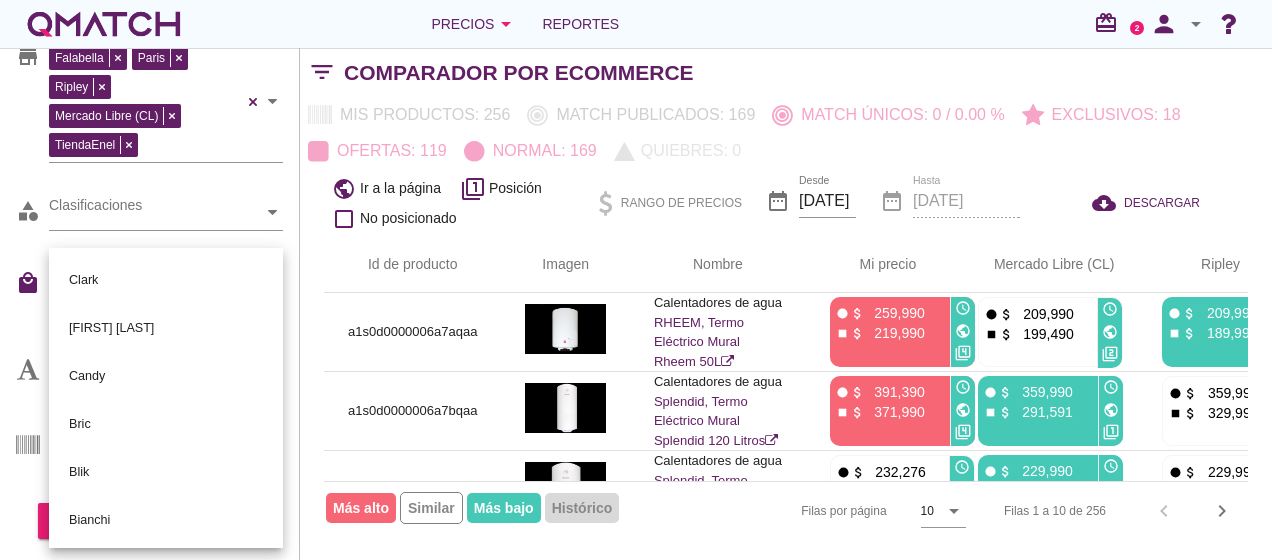 click on "Filtrar por store Falabella Paris Ripley Mercado Libre (CL) TiendaEnel eCommerce category Clasificaciones local_mall Marca Samsung cancel arrow_drop_down Filtrar por texto SKU/EAN Separe los SKU usando coma o espacio
search
buscar" at bounding box center (150, 304) 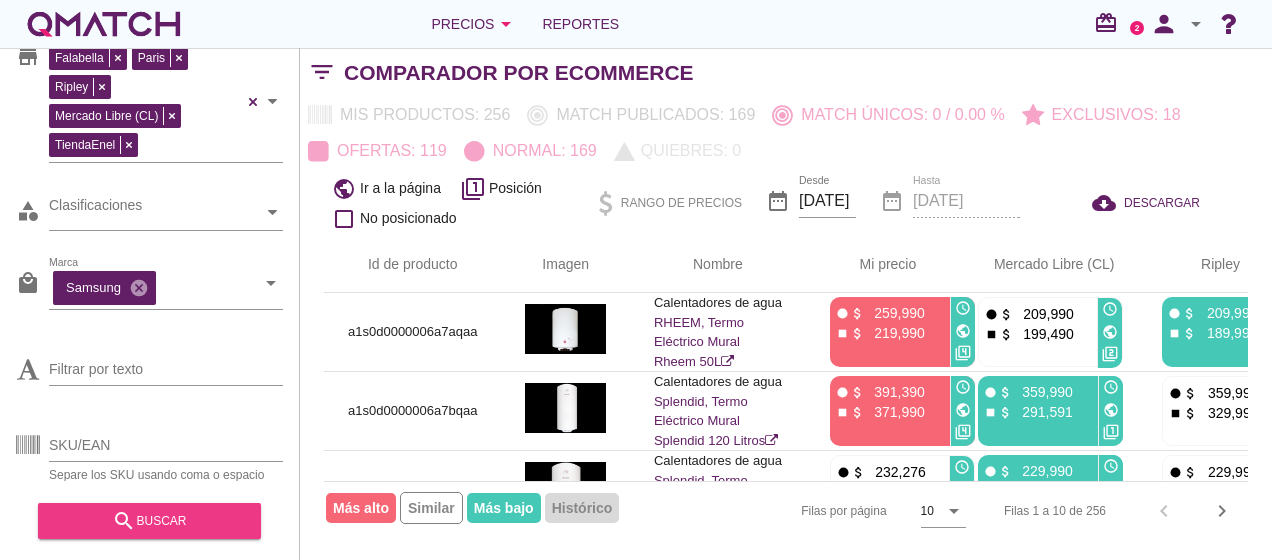 click on "search
buscar" at bounding box center (149, 521) 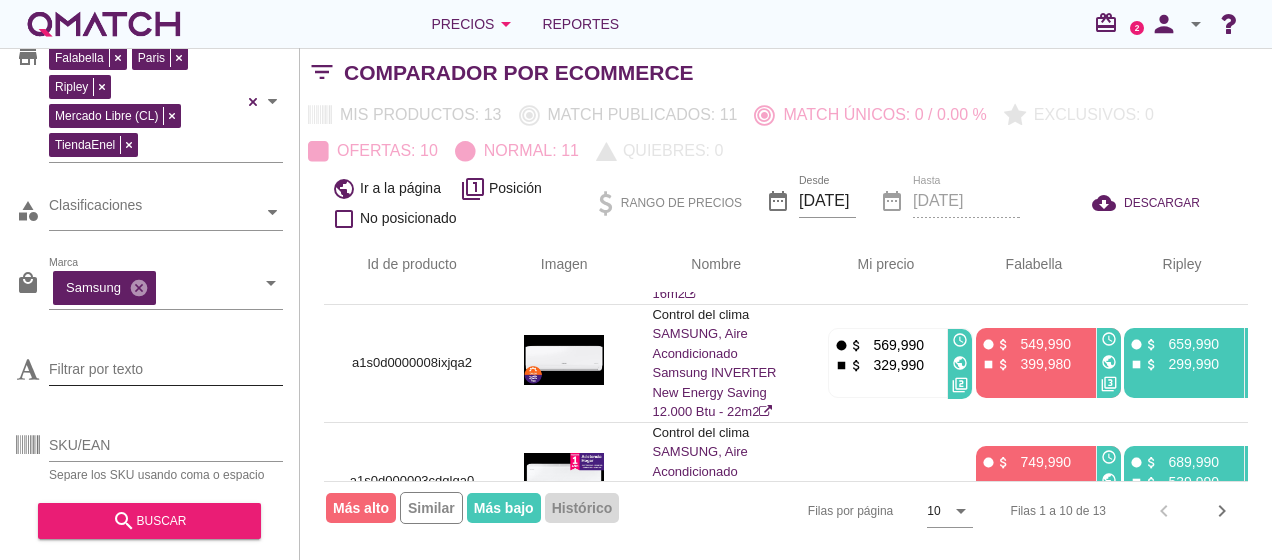 scroll, scrollTop: 300, scrollLeft: 0, axis: vertical 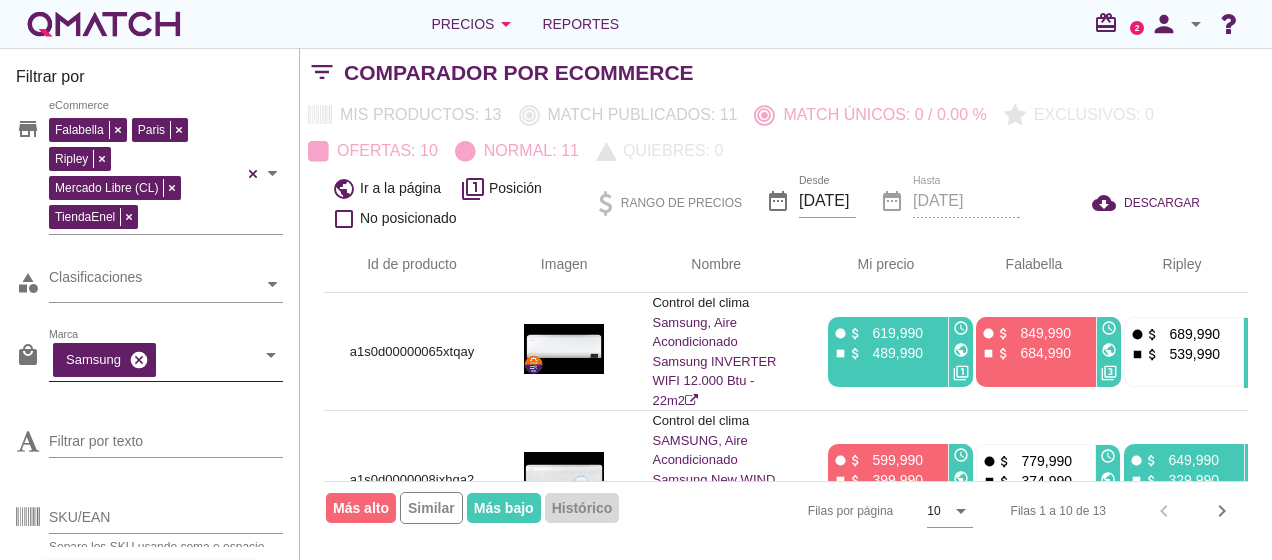 click on "cancel" at bounding box center (139, 360) 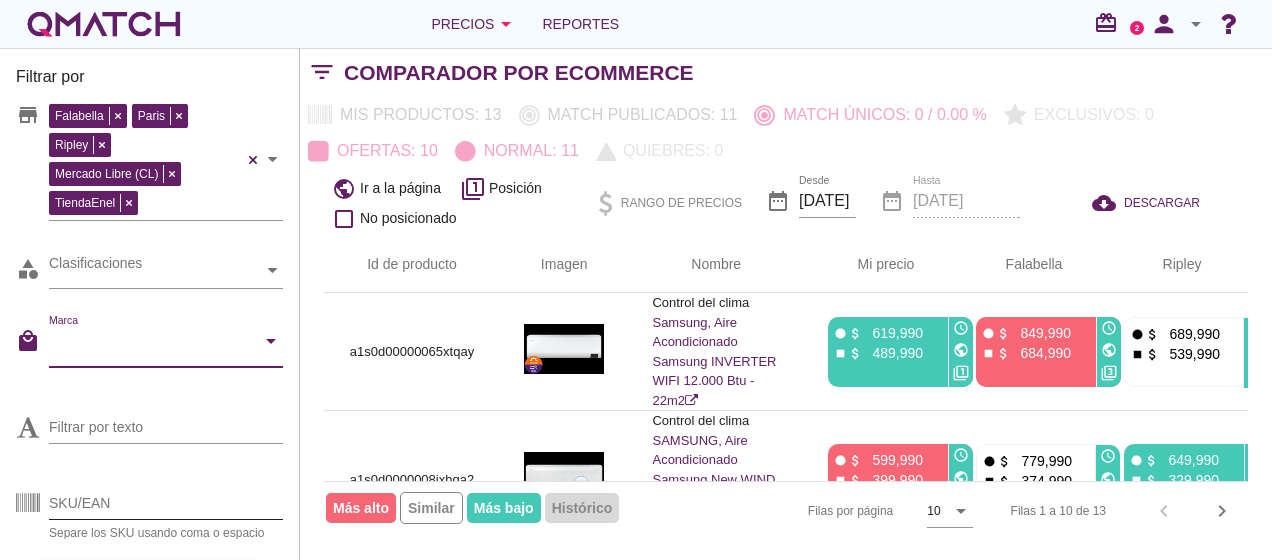 scroll, scrollTop: 27, scrollLeft: 0, axis: vertical 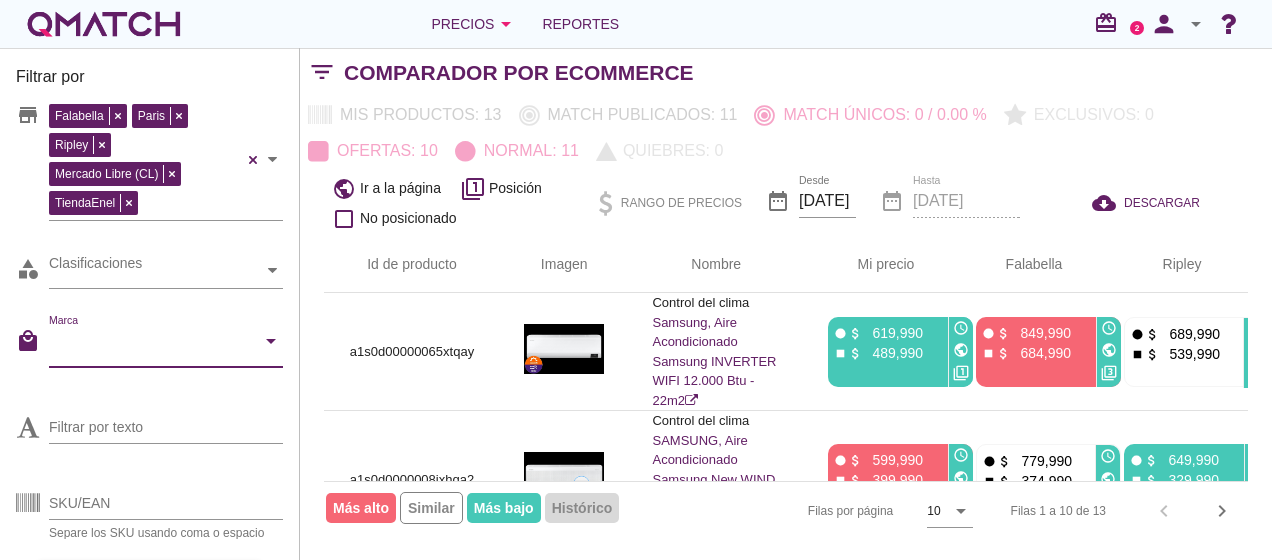 click on "Filtrar por store Falabella Paris Ripley Mercado Libre (CL) TiendaEnel eCommerce category Clasificaciones local_mall Marca arrow_drop_down Filtrar por texto SKU/EAN Separe los SKU usando coma o espacio
search
buscar" at bounding box center (150, 304) 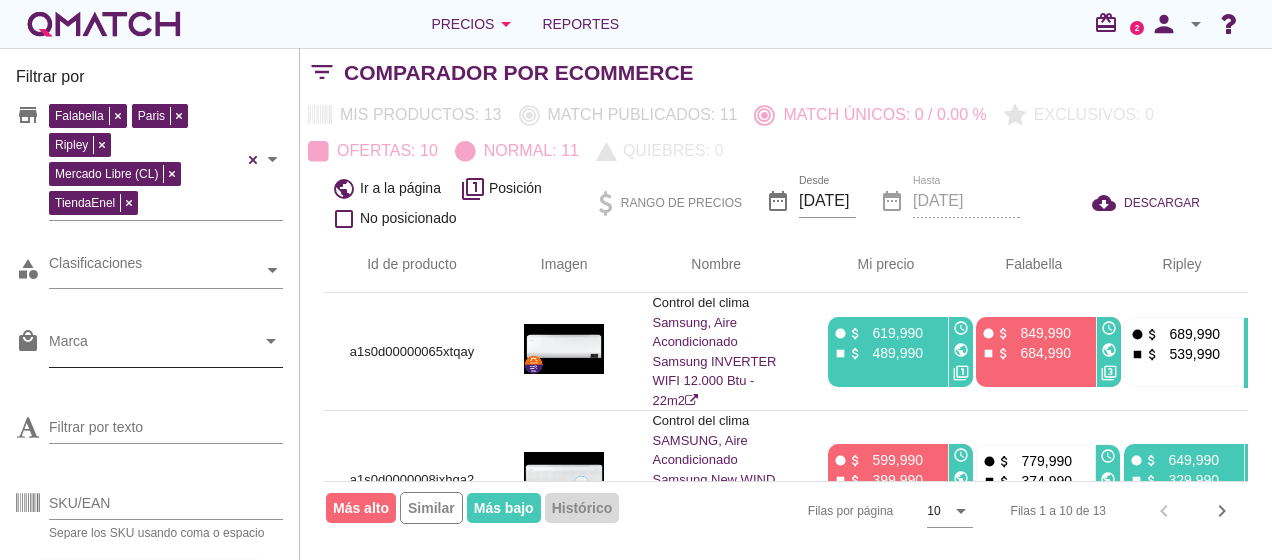 scroll, scrollTop: 58, scrollLeft: 0, axis: vertical 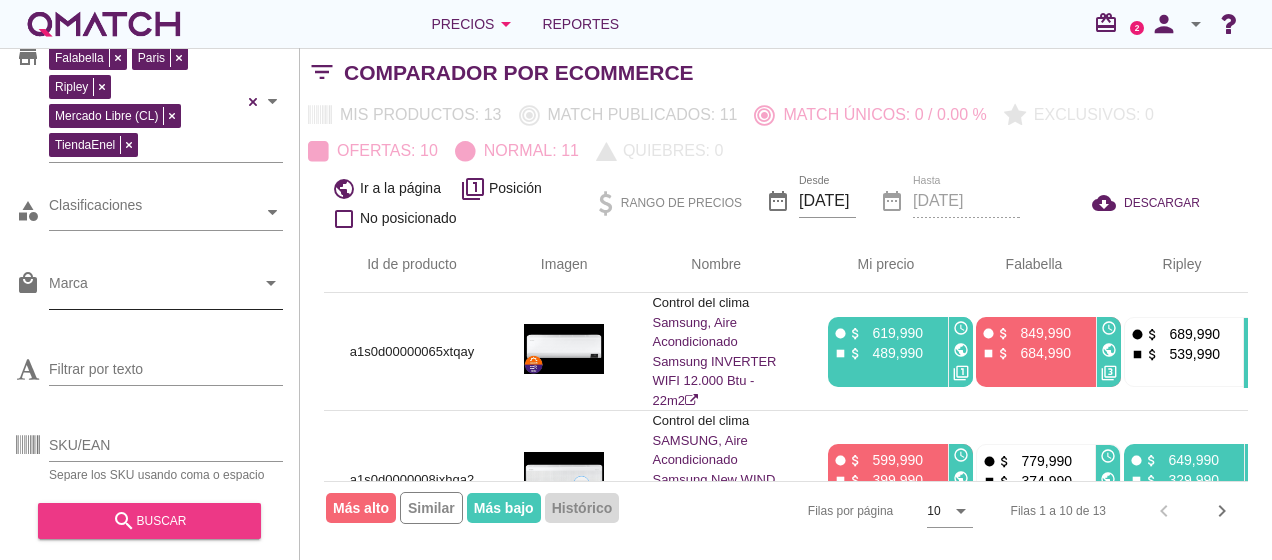 click on "search
buscar" at bounding box center [149, 521] 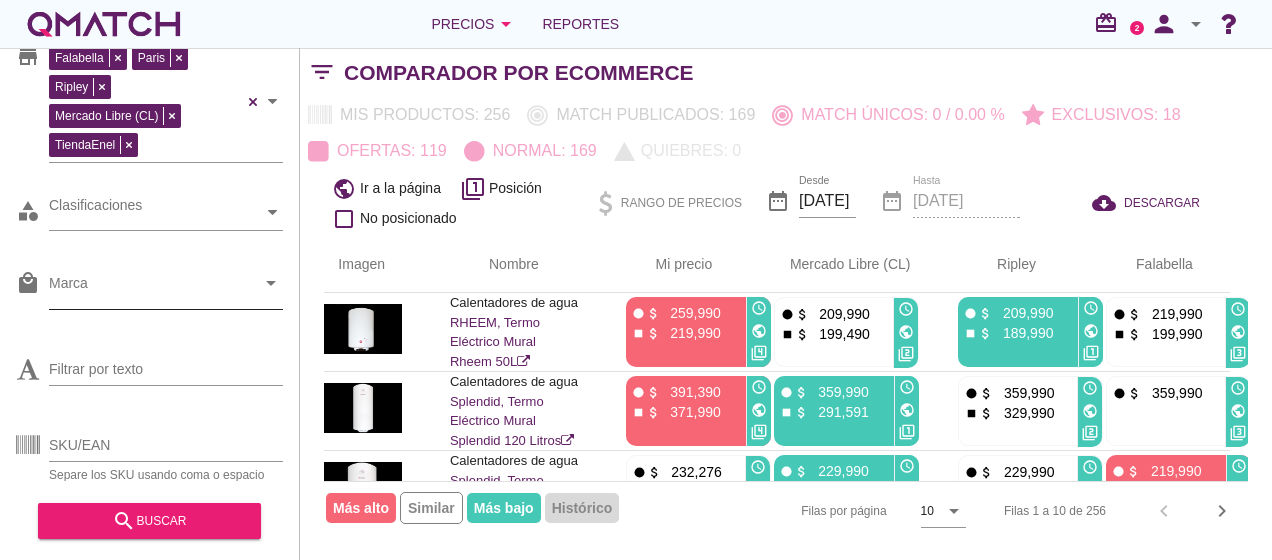scroll, scrollTop: 0, scrollLeft: 0, axis: both 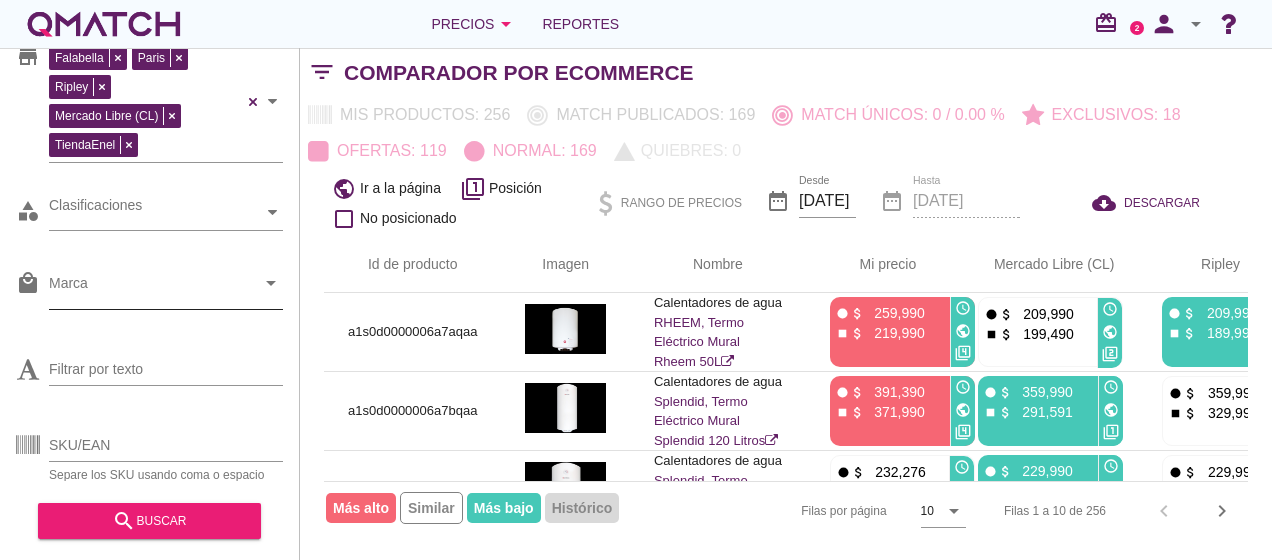 click on "Marca" at bounding box center [152, 288] 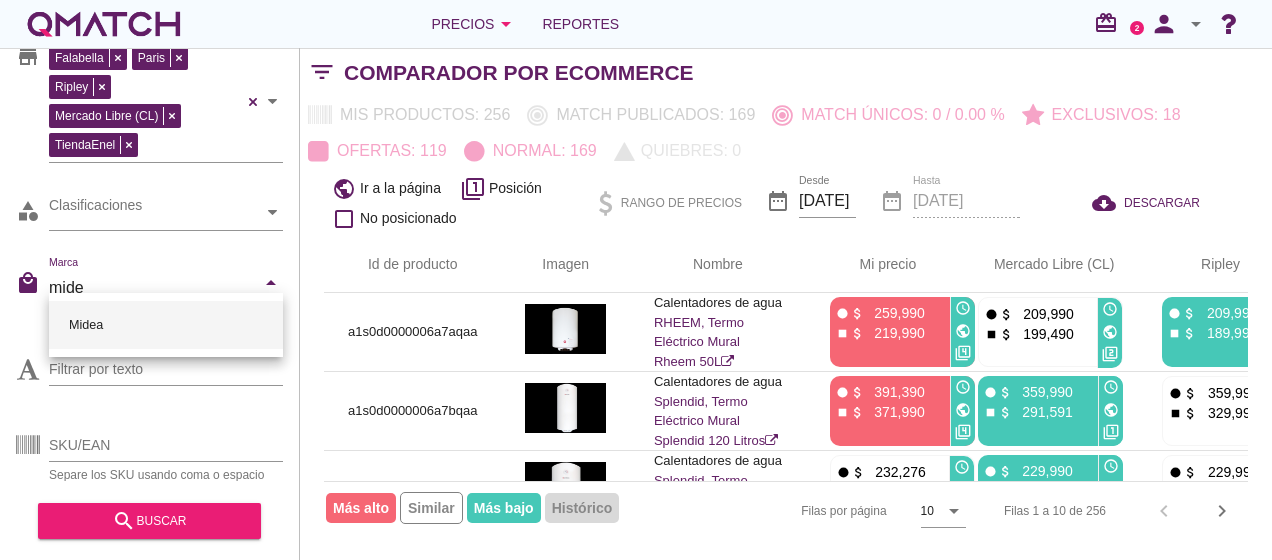 type on "midea" 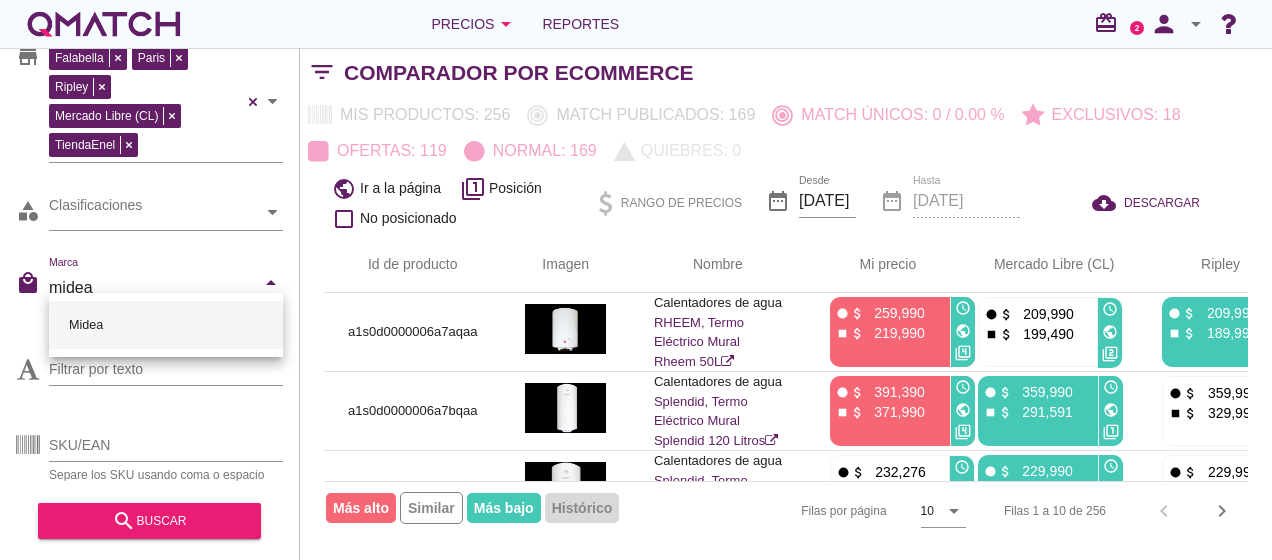 click on "Midea" at bounding box center (166, 325) 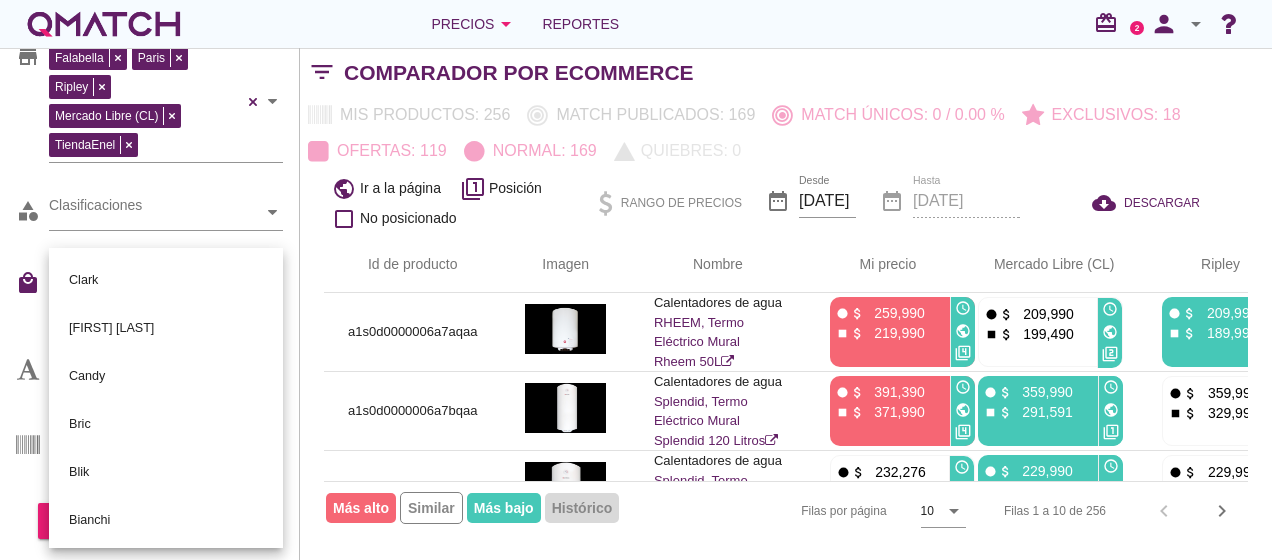 click on "Filtrar por store Falabella Paris Ripley Mercado Libre (CL) TiendaEnel eCommerce category Clasificaciones local_mall Marca Midea cancel arrow_drop_down Filtrar por texto SKU/EAN Separe los SKU usando coma o espacio
search
buscar" at bounding box center [150, 304] 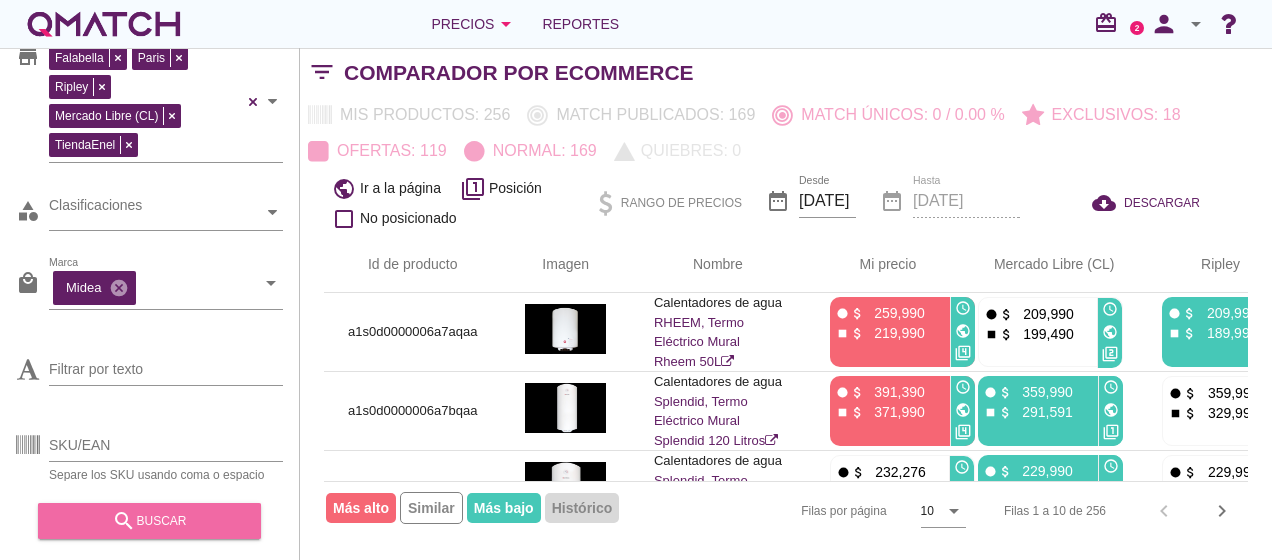 click on "search" at bounding box center (124, 521) 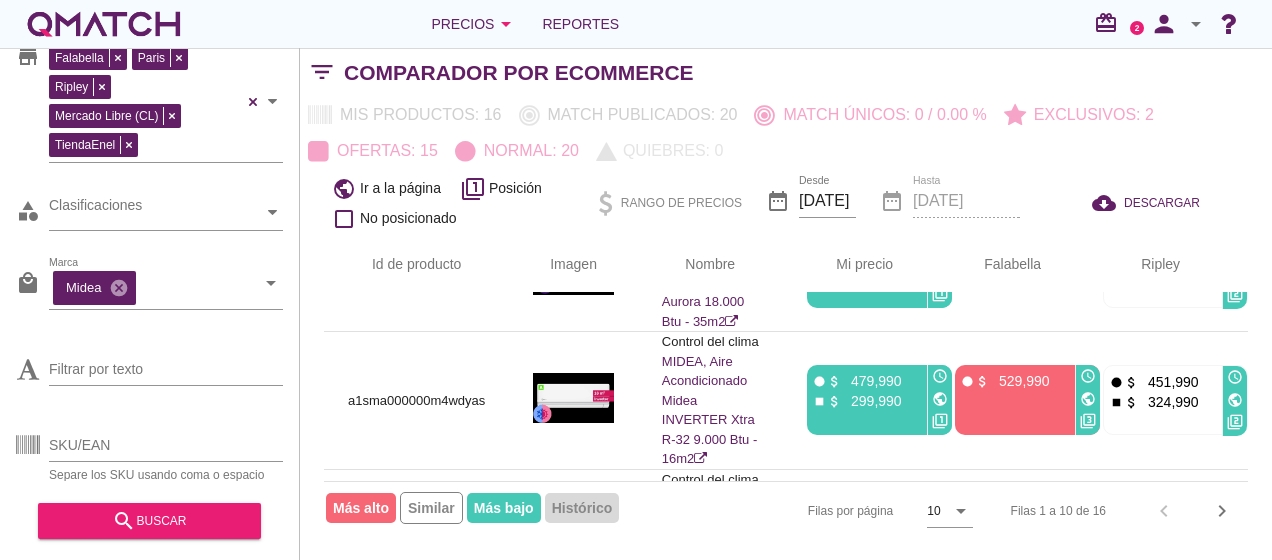 scroll, scrollTop: 0, scrollLeft: 0, axis: both 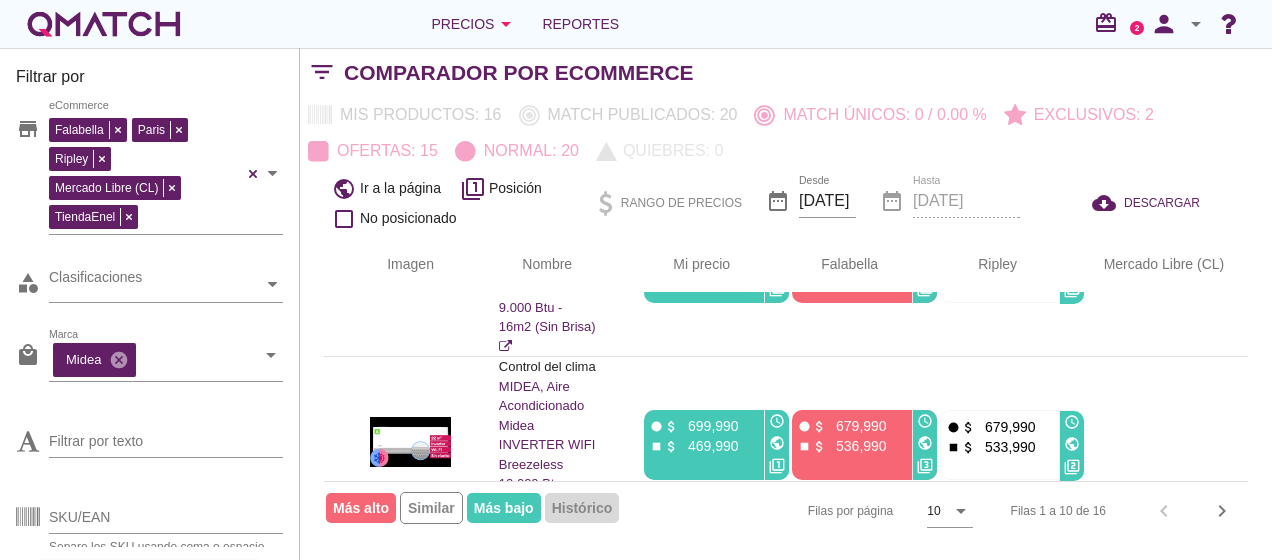 click at bounding box center [104, 24] 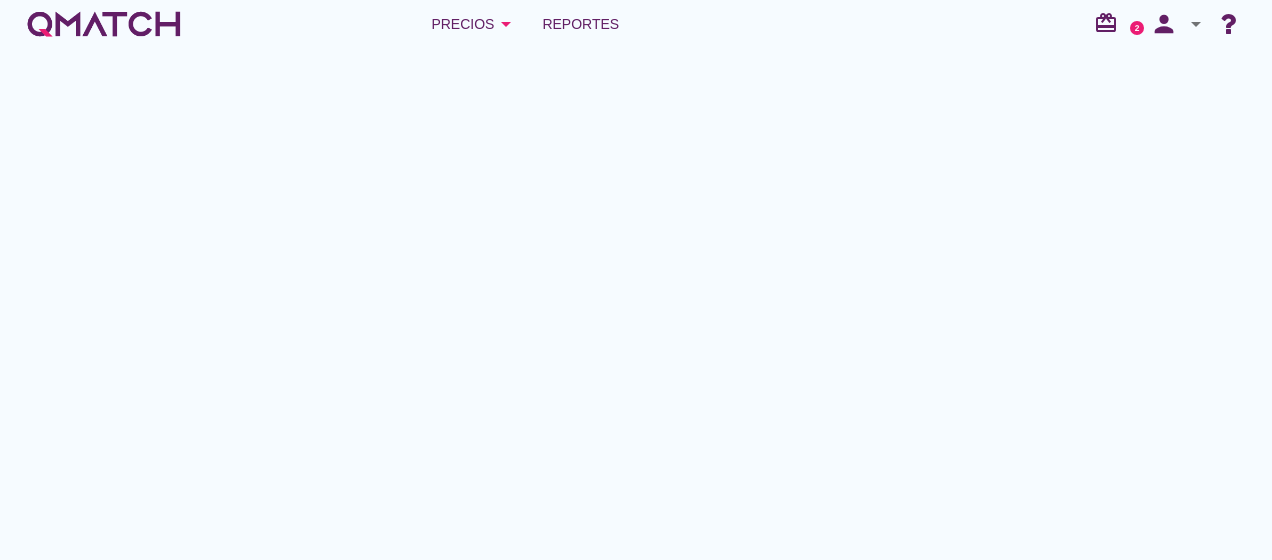scroll, scrollTop: 503, scrollLeft: 0, axis: vertical 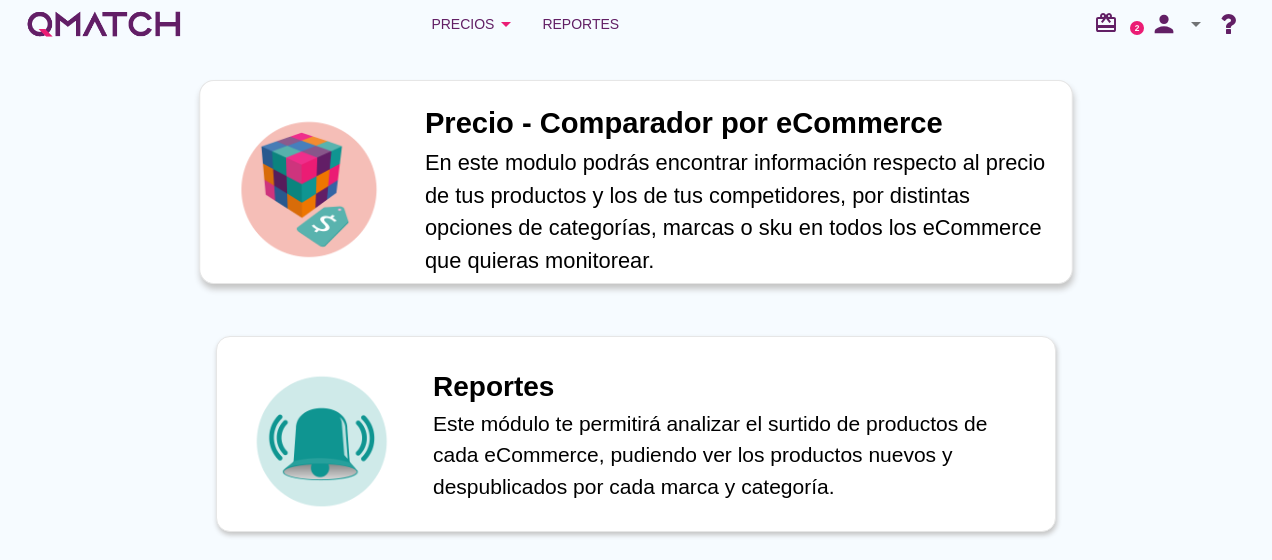 click on "En este modulo podrás encontrar información respecto al precio de tus productos y los de tus competidores, por distintas opciones de categorías, marcas o sku en todos los eCommerce que quieras monitorear." at bounding box center (738, 211) 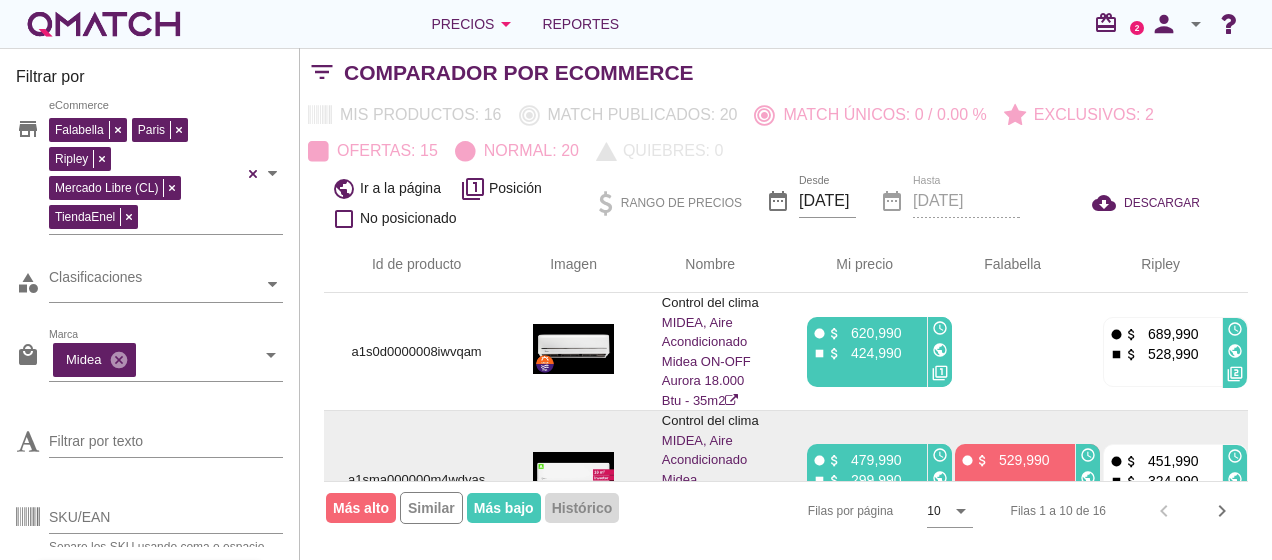 scroll, scrollTop: 0, scrollLeft: 0, axis: both 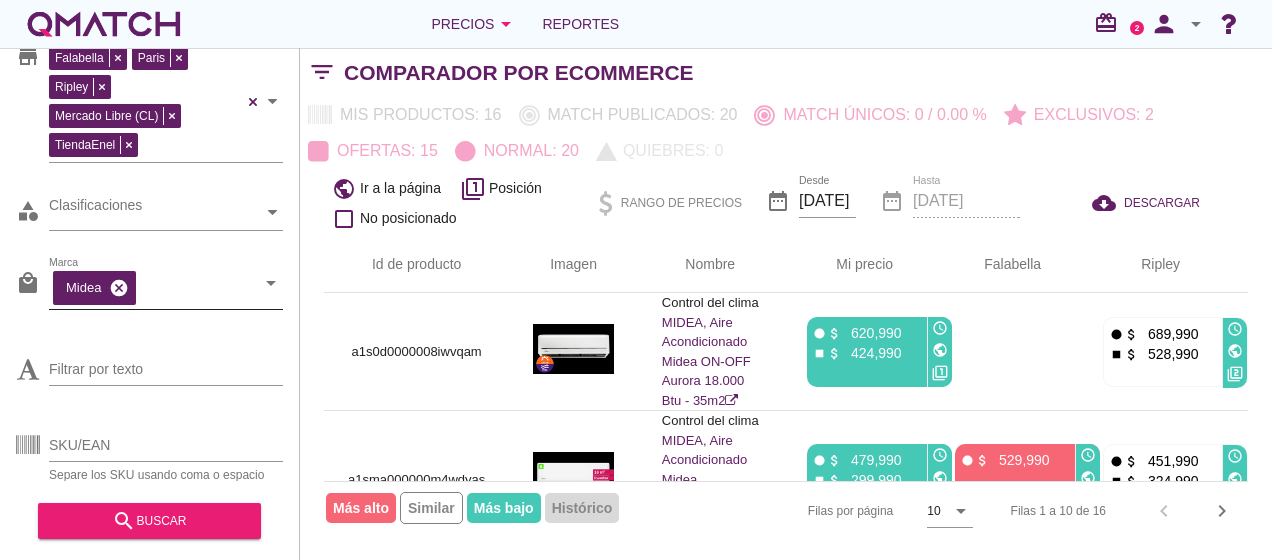 click on "cancel" at bounding box center (119, 288) 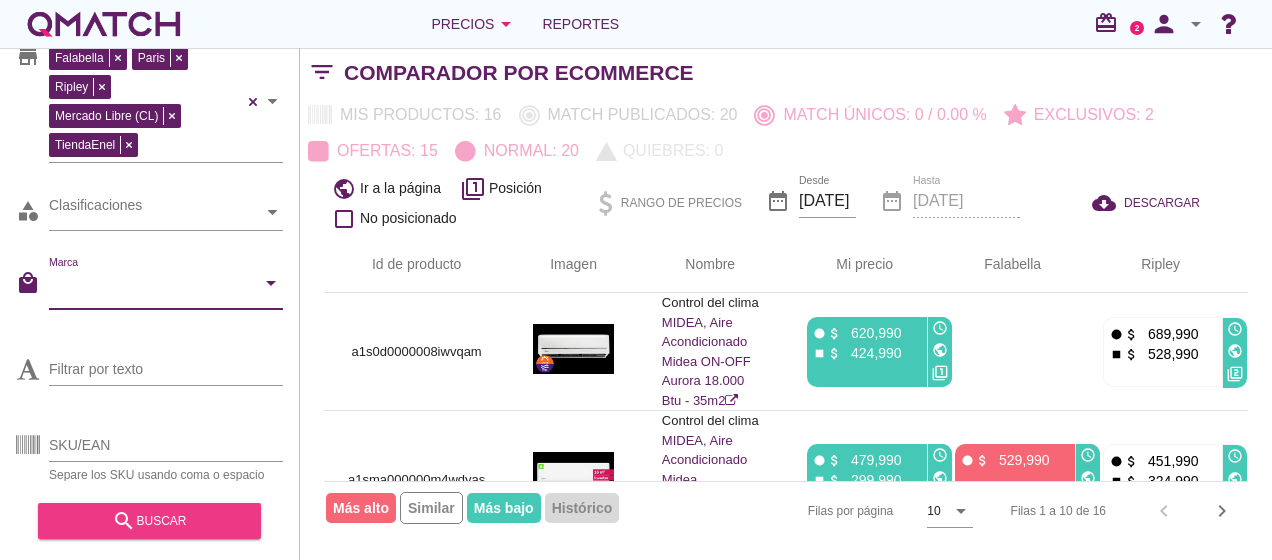 click on "search
buscar" at bounding box center (149, 521) 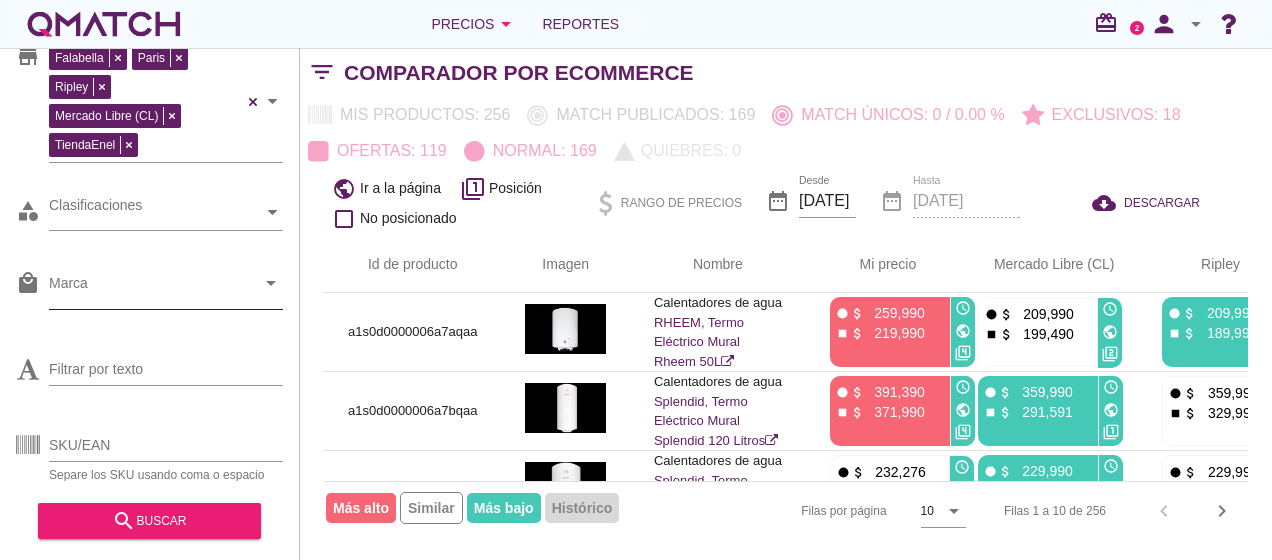 click on "Marca" at bounding box center (152, 288) 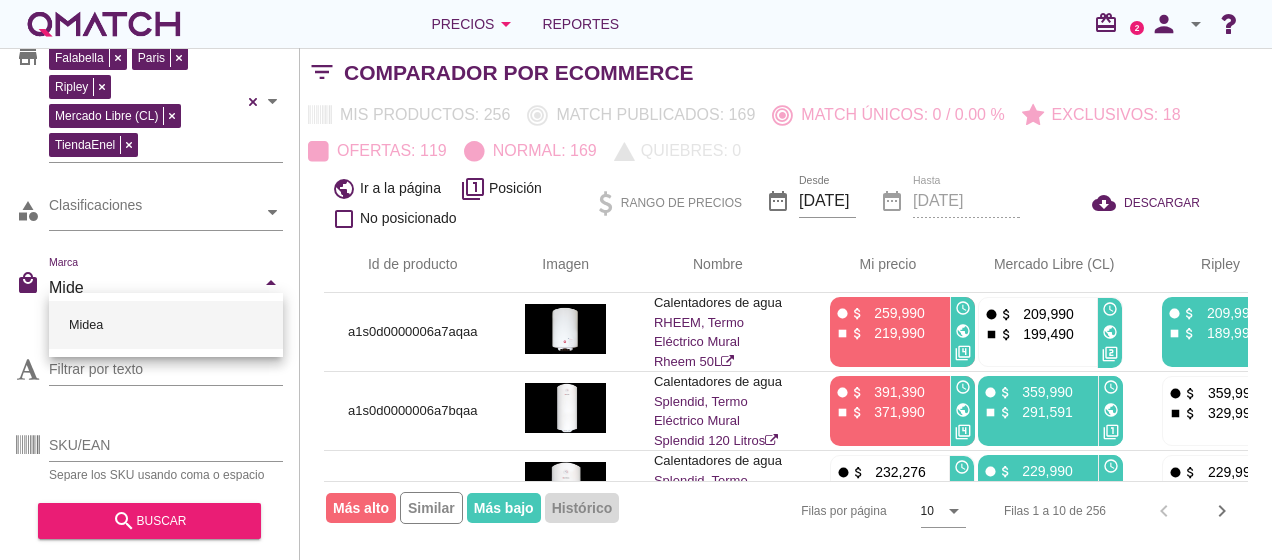 type on "Midea" 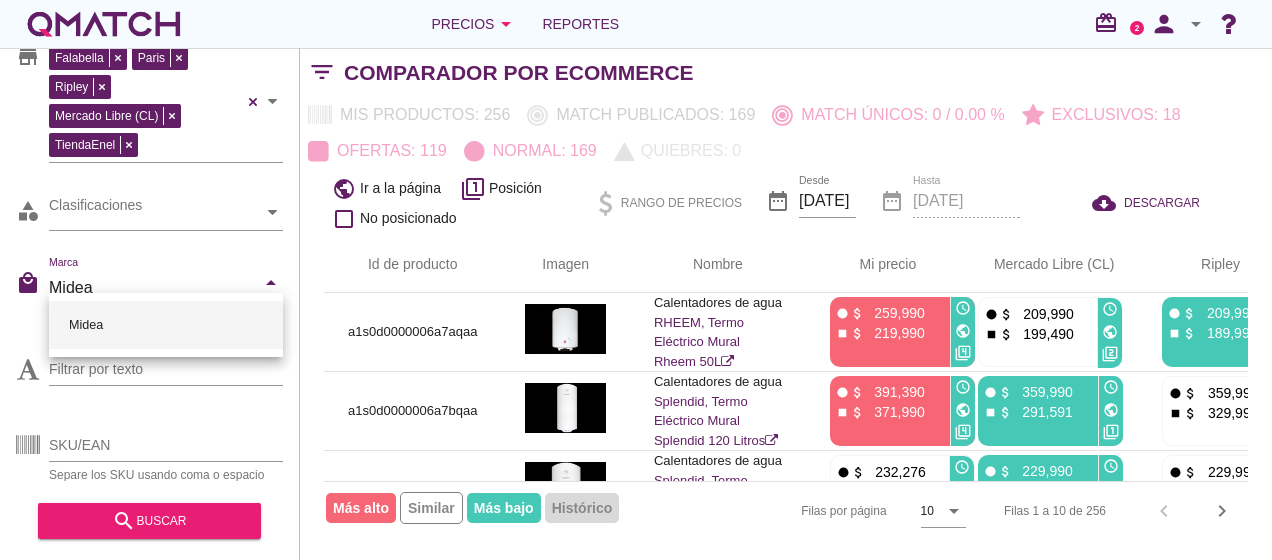 click on "Midea" at bounding box center (166, 325) 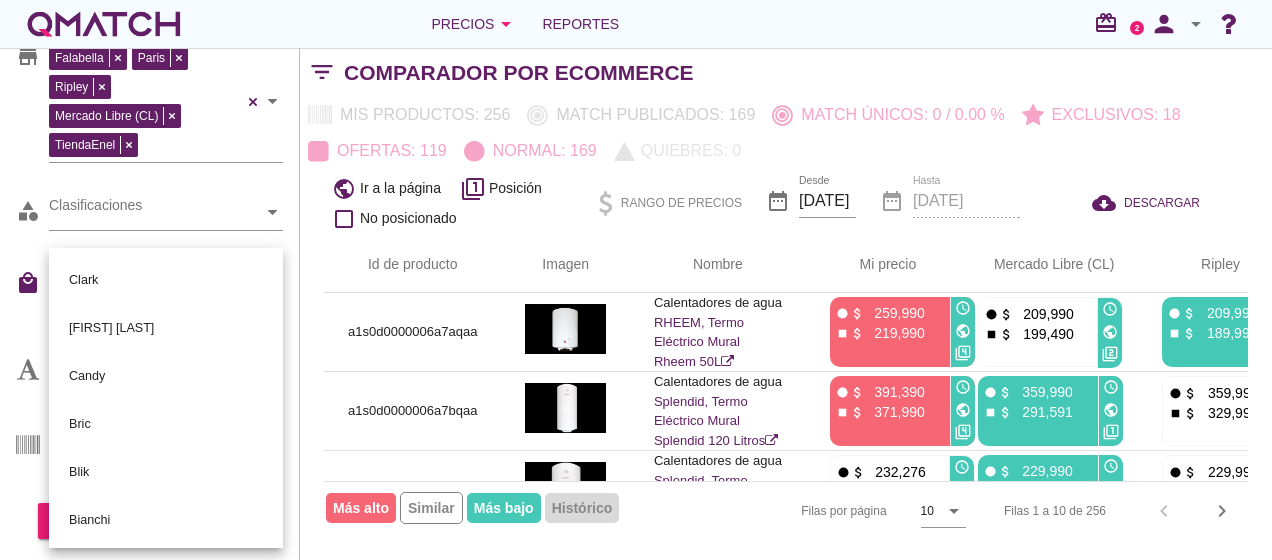click on "Filtrar por store Falabella Paris Ripley Mercado Libre (CL) TiendaEnel eCommerce category Clasificaciones local_mall Marca Midea cancel arrow_drop_down Filtrar por texto SKU/EAN Separe los SKU usando coma o espacio
search
buscar" at bounding box center [150, 304] 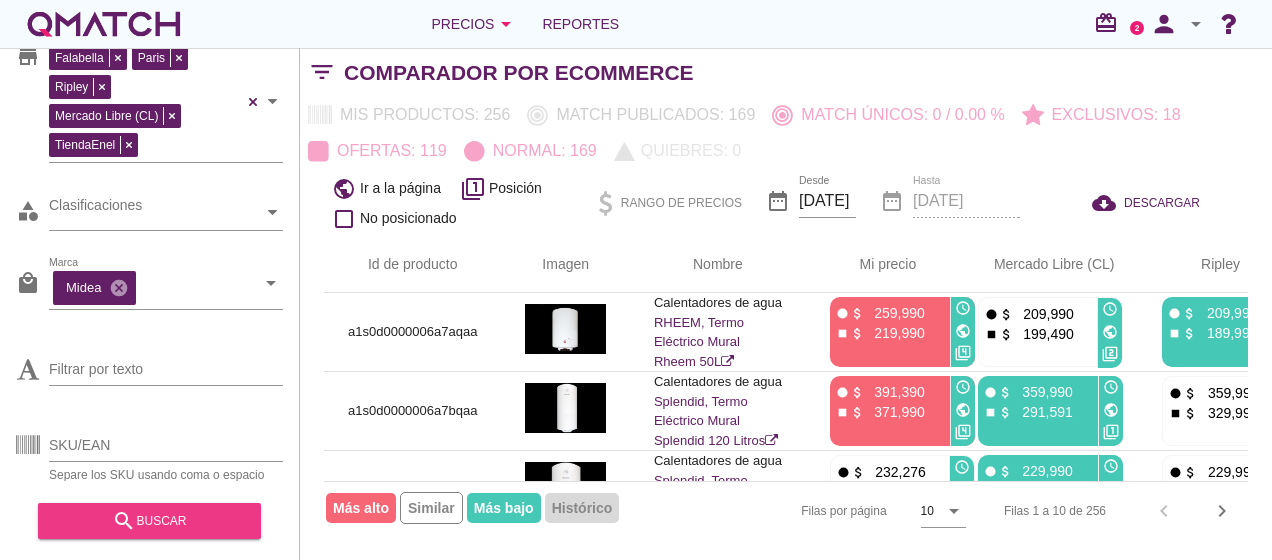 click on "search
buscar" at bounding box center [149, 521] 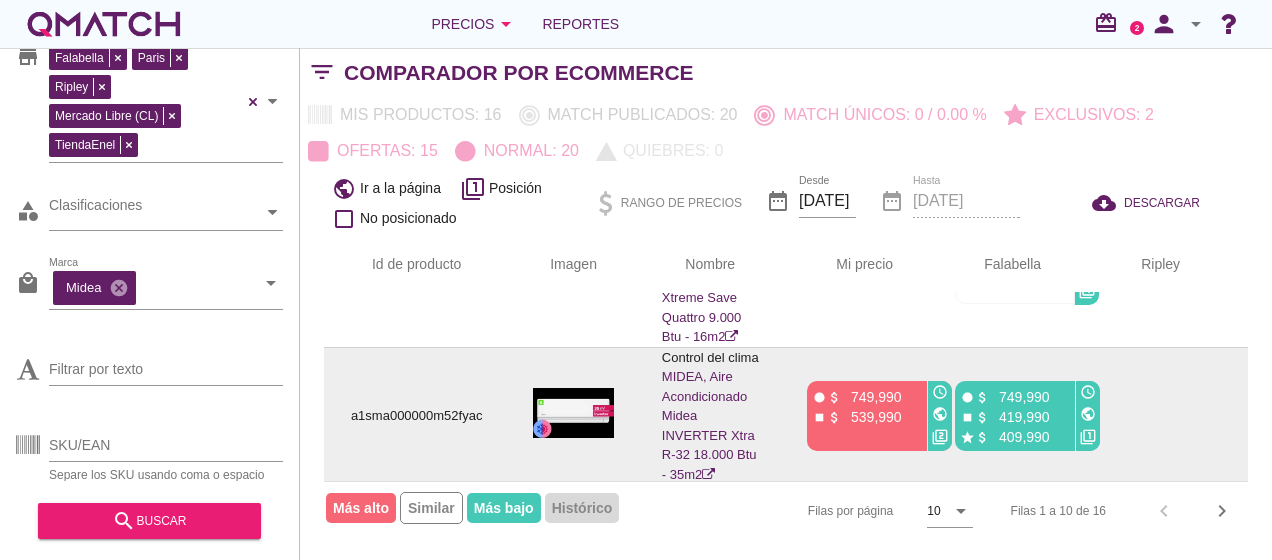 scroll, scrollTop: 1316, scrollLeft: 0, axis: vertical 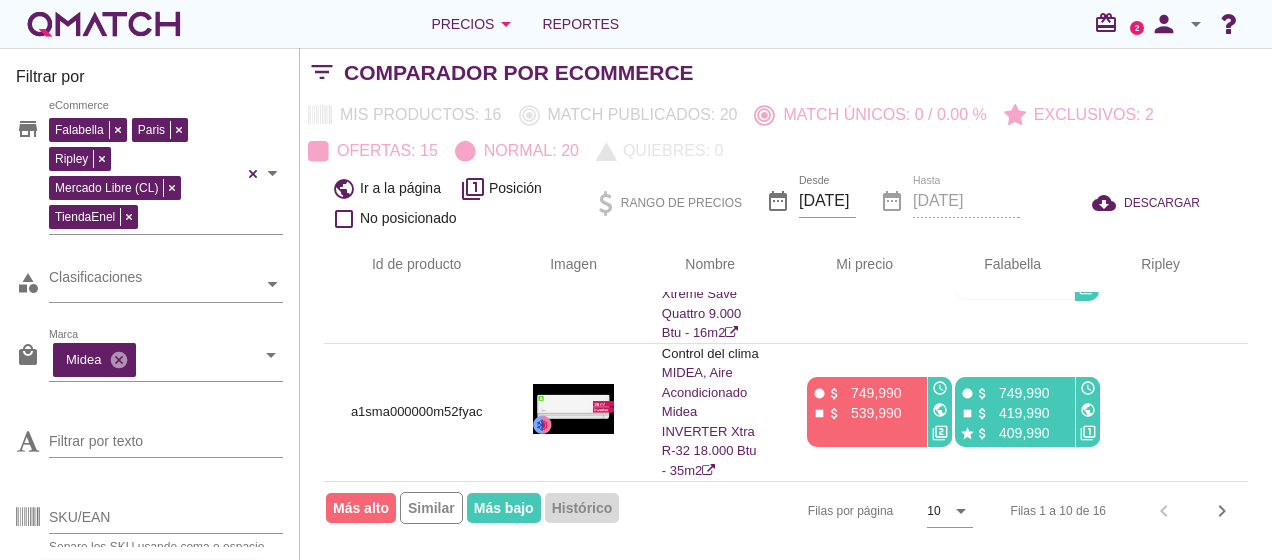 click on "Precios
arrow_drop_down
Reportes
redeem
2
person arrow_drop_down" at bounding box center (636, 24) 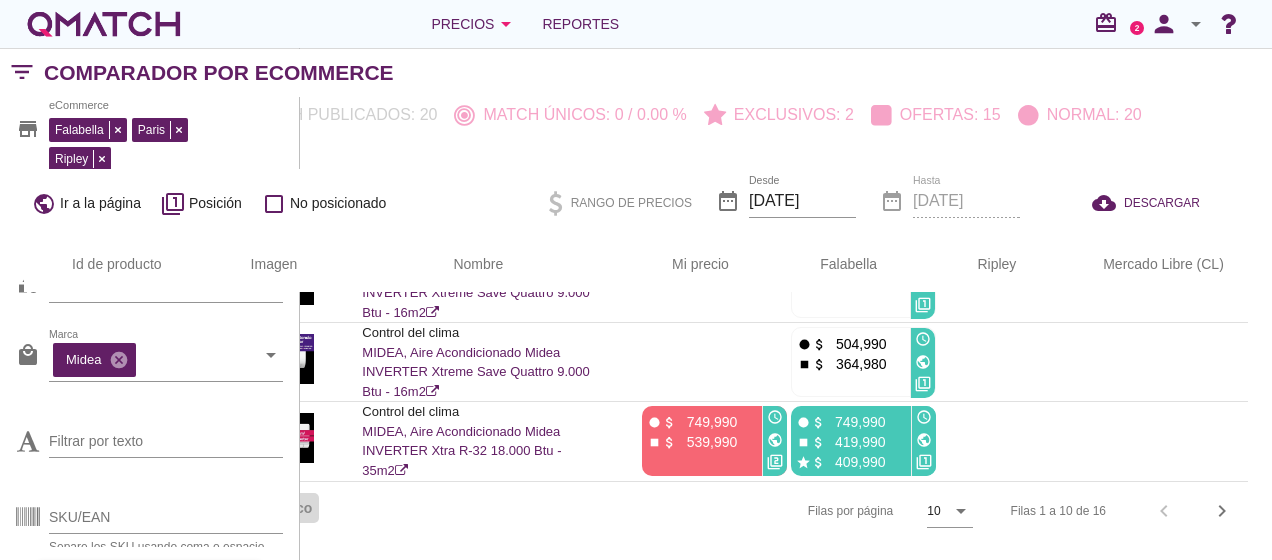 scroll, scrollTop: 594, scrollLeft: 0, axis: vertical 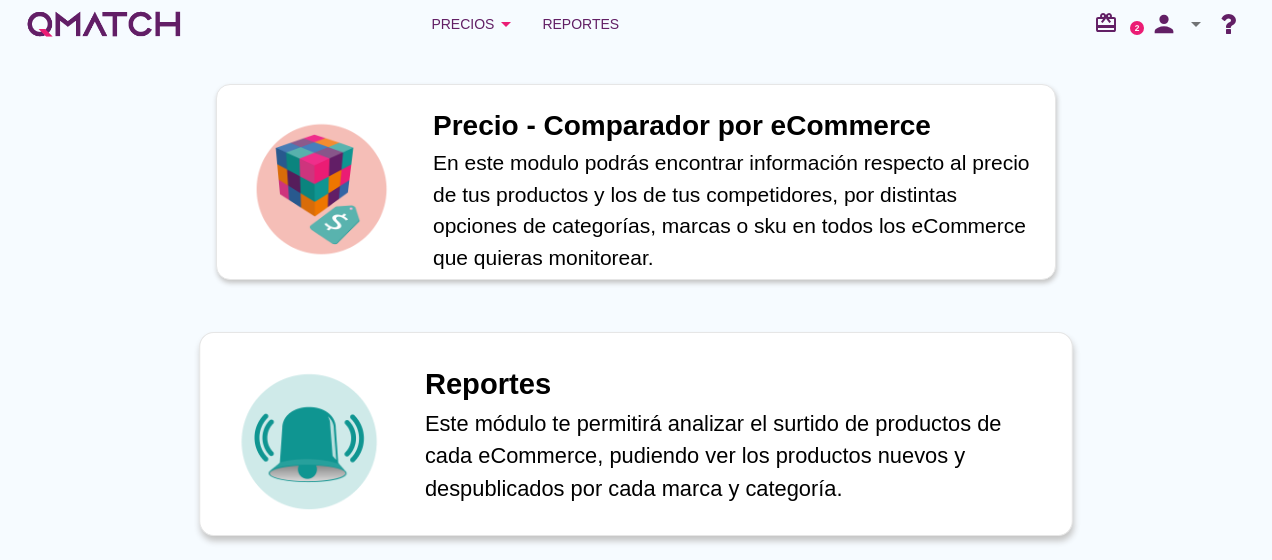 click on "Este módulo te permitirá analizar el surtido de productos de cada eCommerce, pudiendo ver los productos nuevos y despublicados por cada marca y categoría." at bounding box center (738, 456) 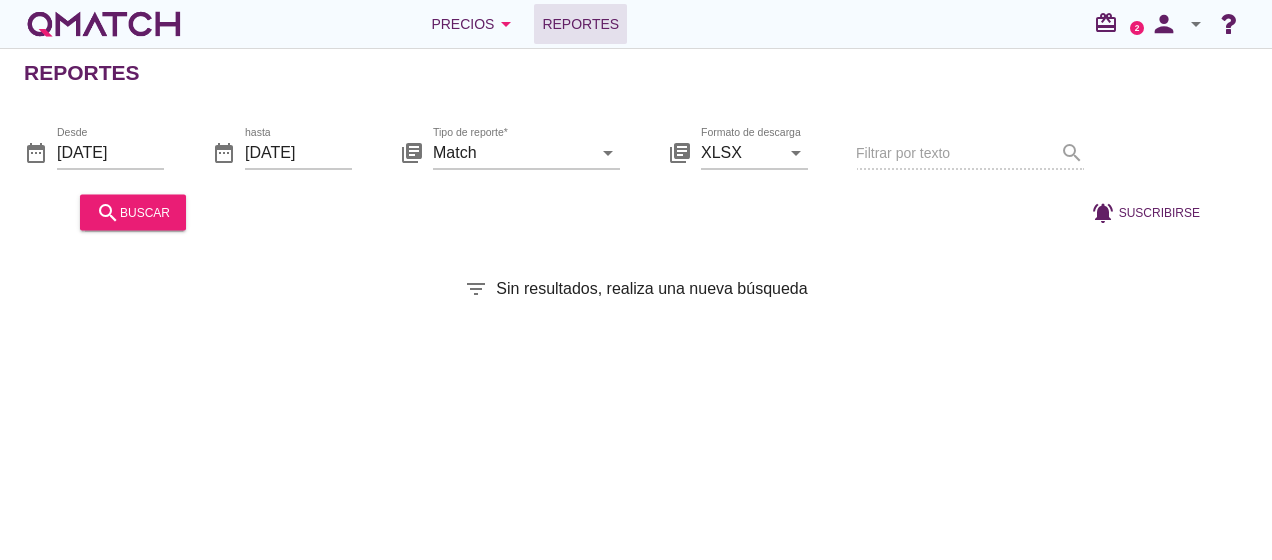 click at bounding box center (104, 24) 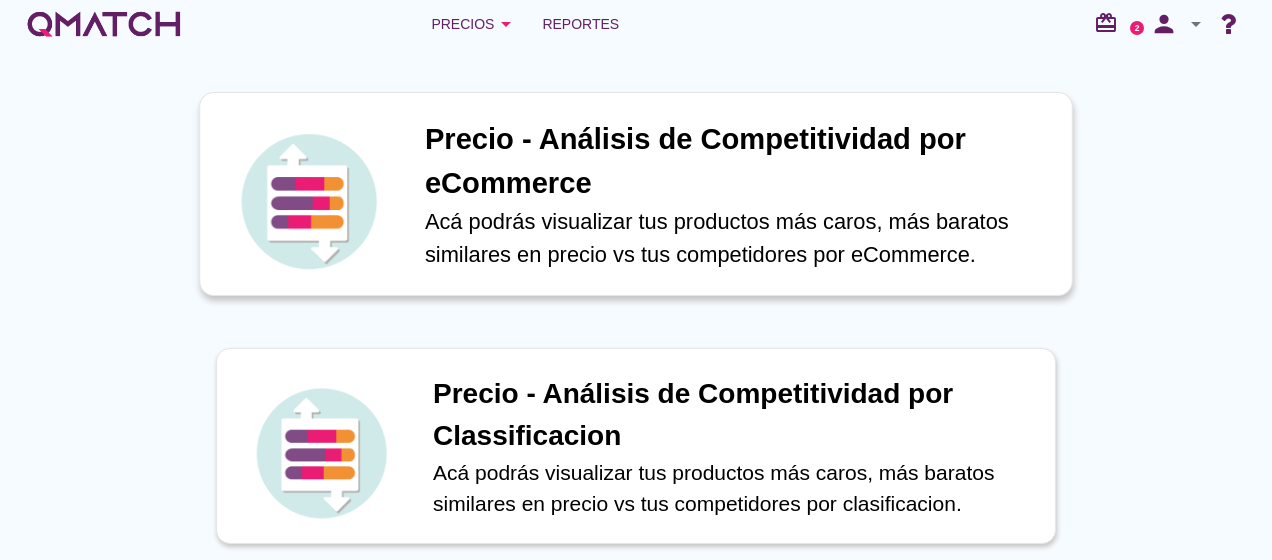 scroll, scrollTop: 882, scrollLeft: 0, axis: vertical 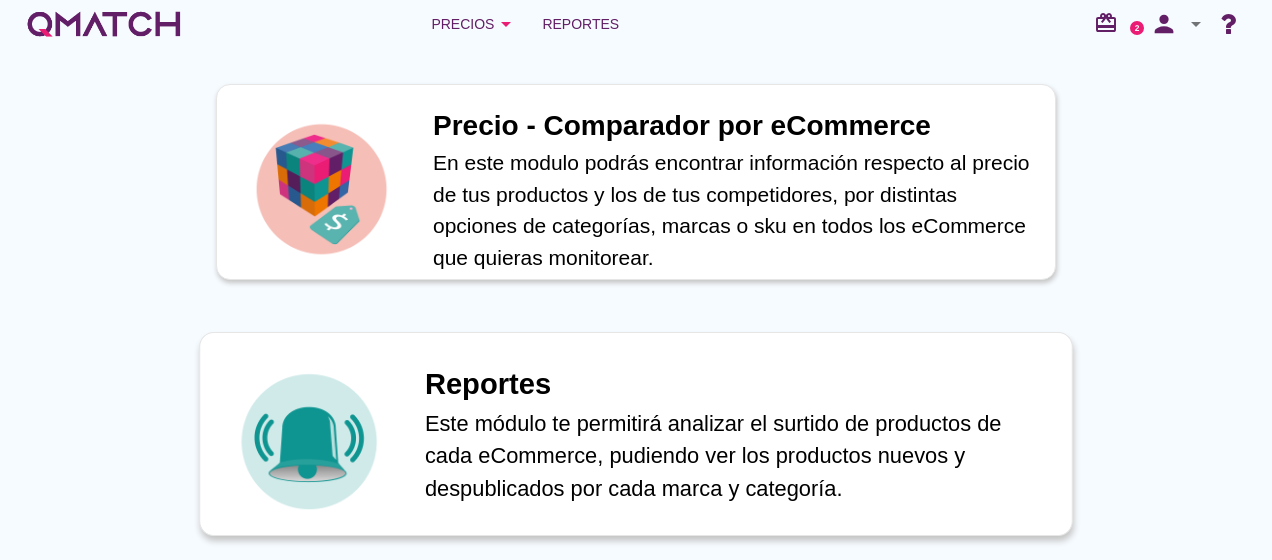 click on "Reportes" at bounding box center (738, 385) 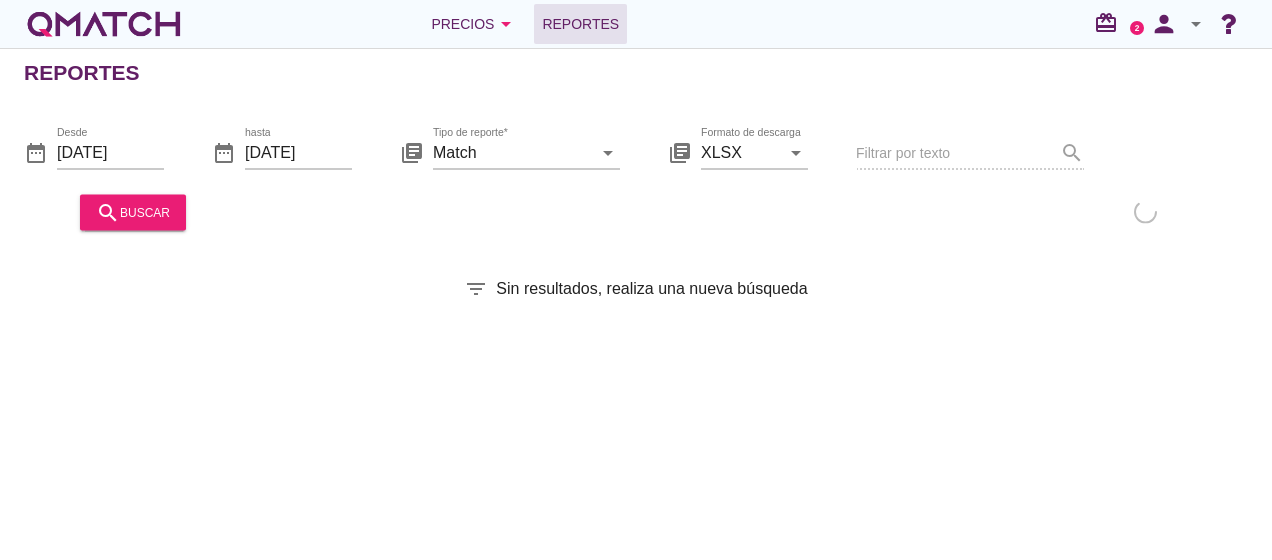 scroll, scrollTop: 0, scrollLeft: 0, axis: both 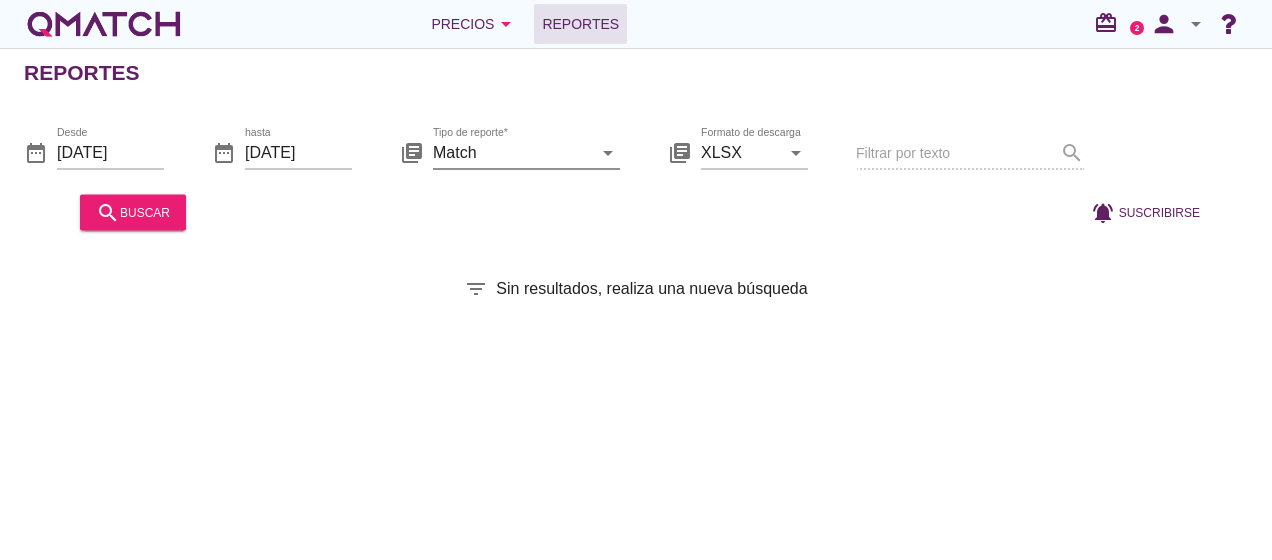 click on "Match" at bounding box center [512, 152] 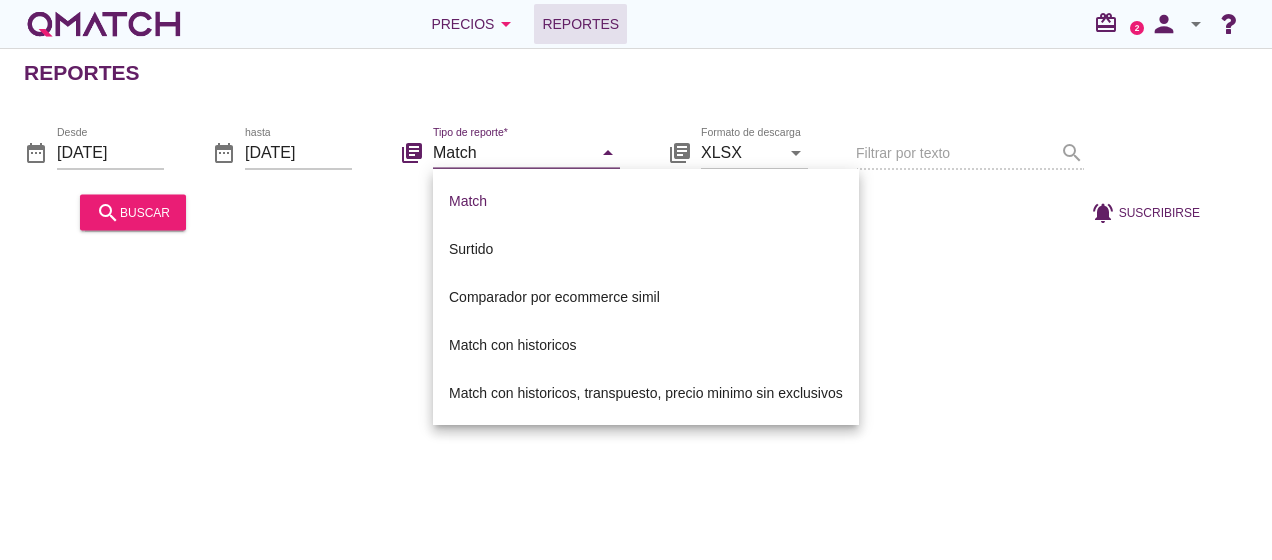 click on "Reportes date_range Desde [DATE] date_range hasta [DATE] library_books Tipo de reporte* Match arrow_drop_down library_books Formato de descarga XLSX arrow_drop_down Filtrar por texto search  search
buscar
notifications_active
Suscribirse filter_list Sin resultados, realiza una nueva búsqueda" at bounding box center [636, 304] 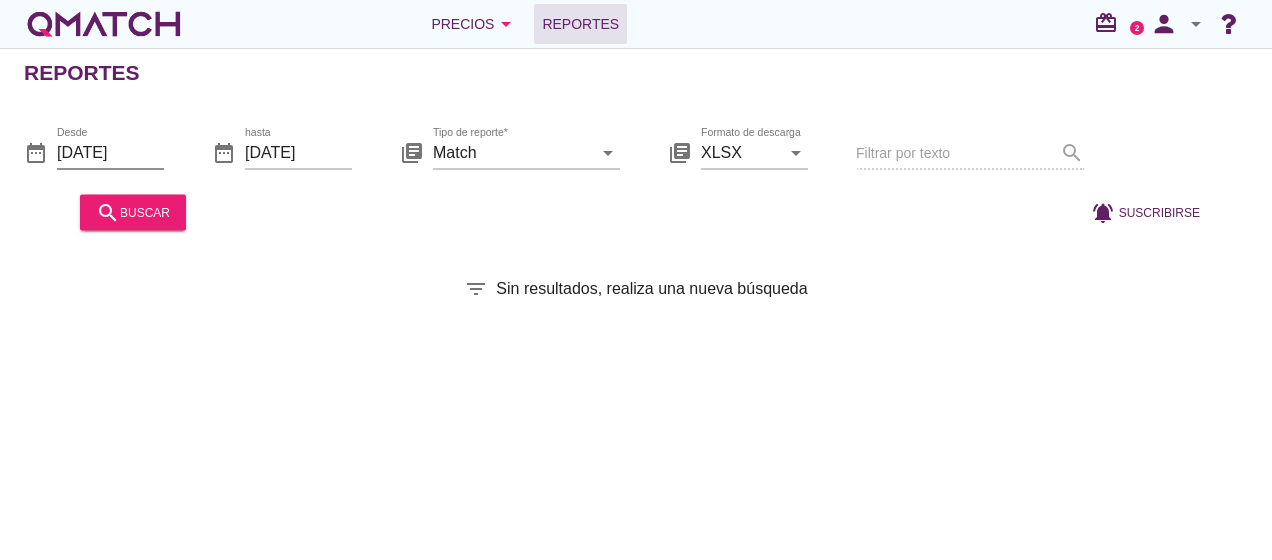 click on "[DATE]" at bounding box center [110, 152] 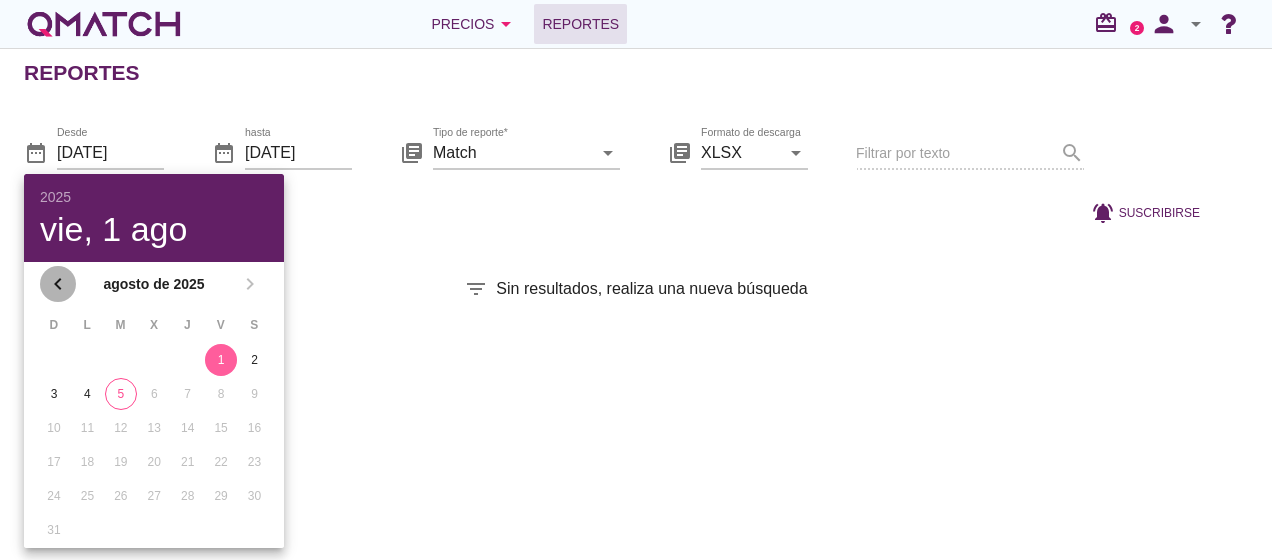 click on "chevron_left" at bounding box center (58, 284) 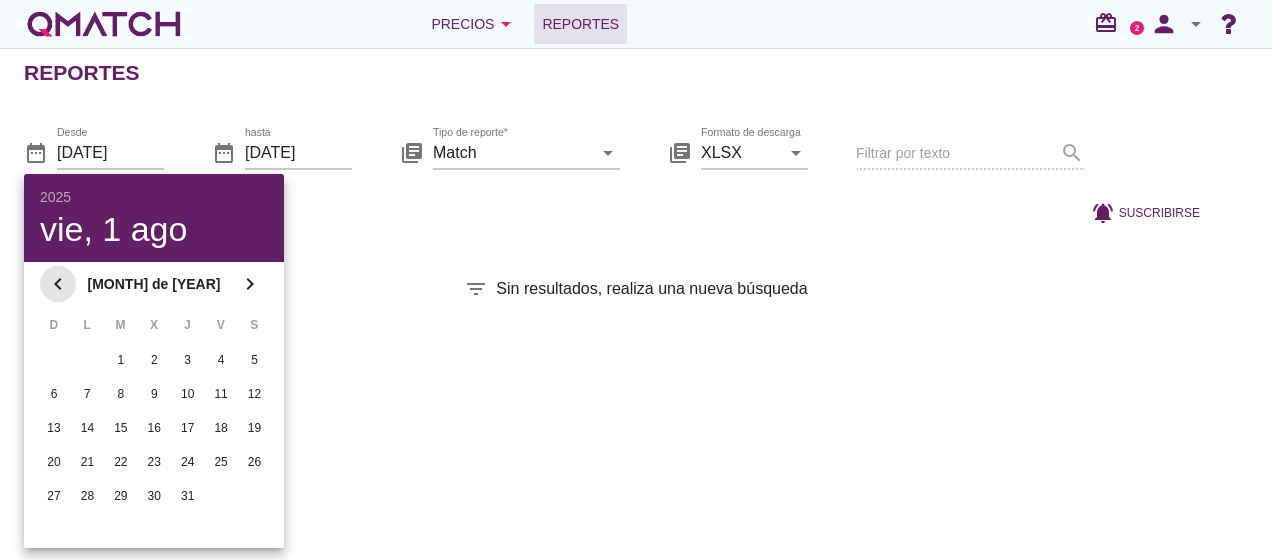 click on "chevron_left" at bounding box center (58, 284) 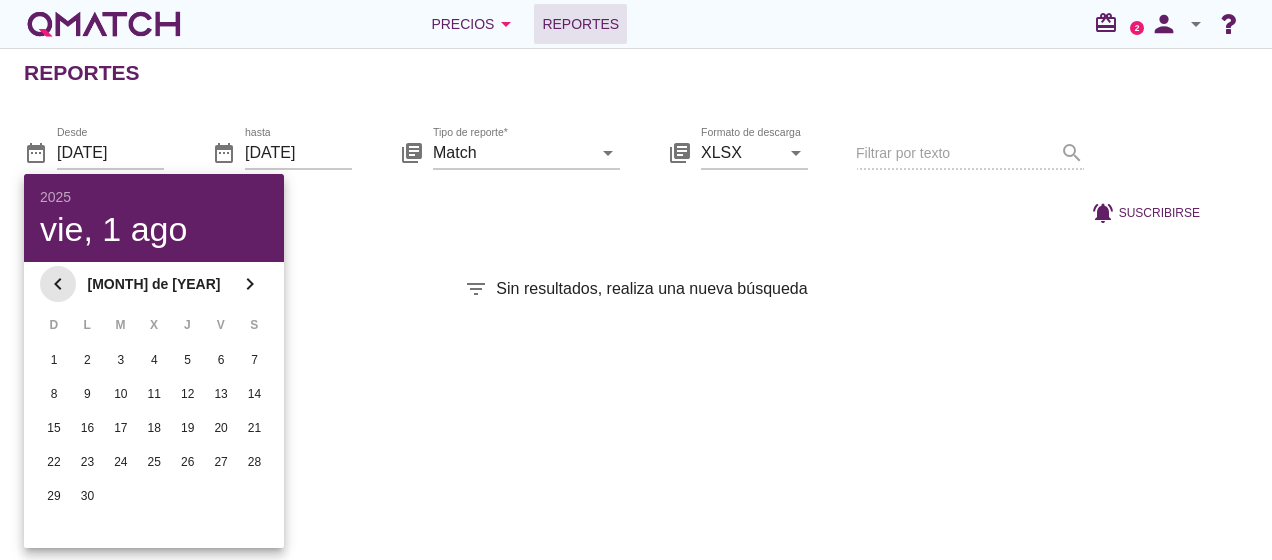 click on "chevron_left" at bounding box center (58, 284) 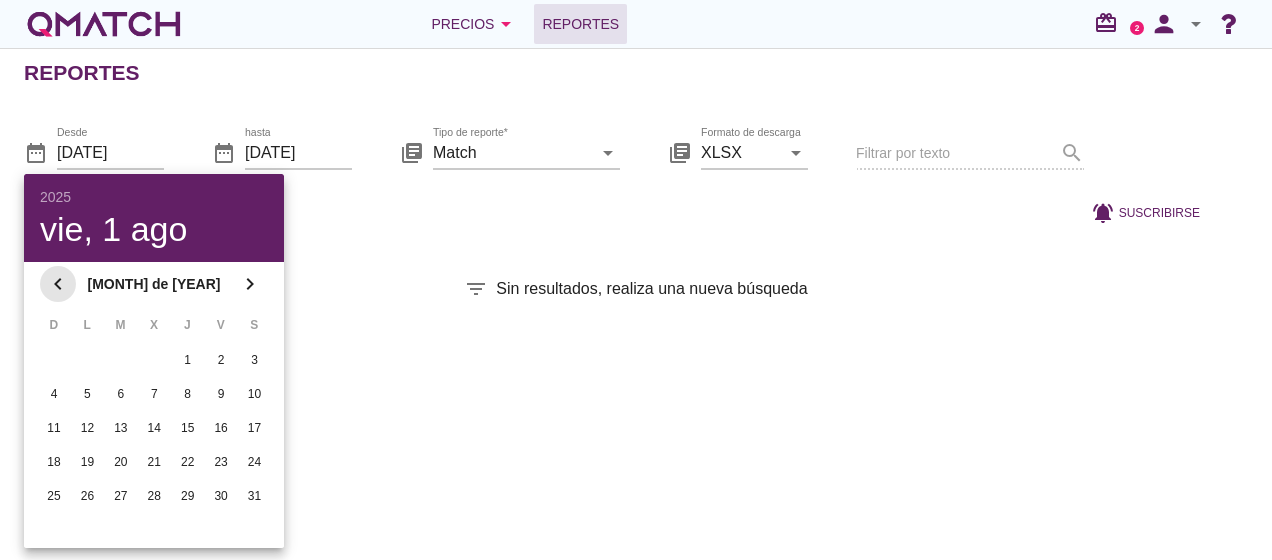 click on "chevron_left" at bounding box center [58, 284] 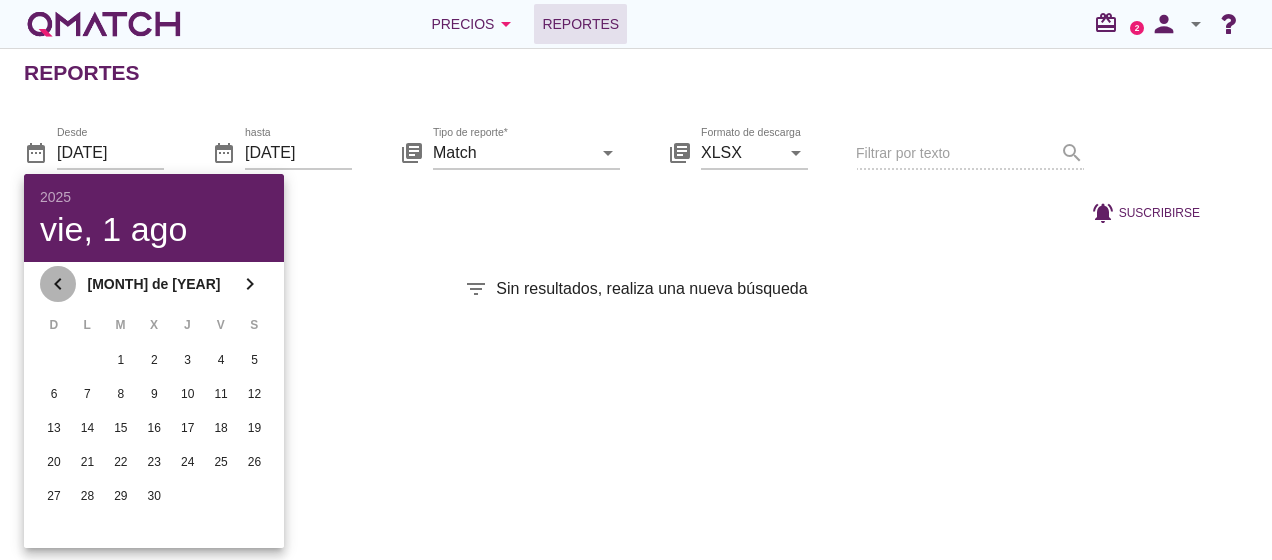 click on "chevron_left" at bounding box center [58, 284] 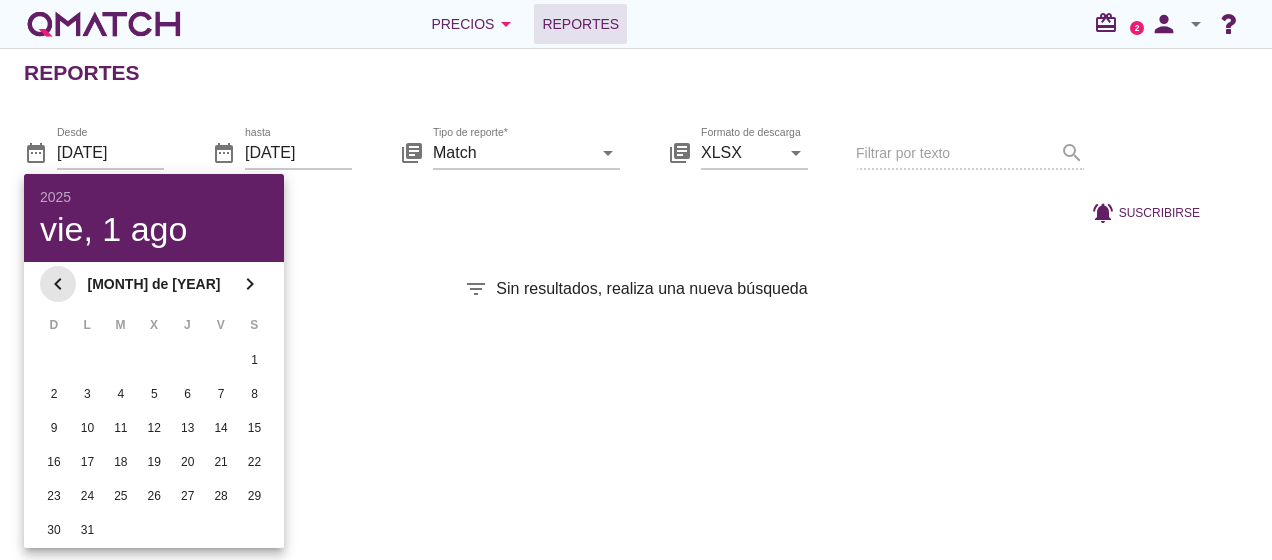 click on "chevron_left" at bounding box center (58, 284) 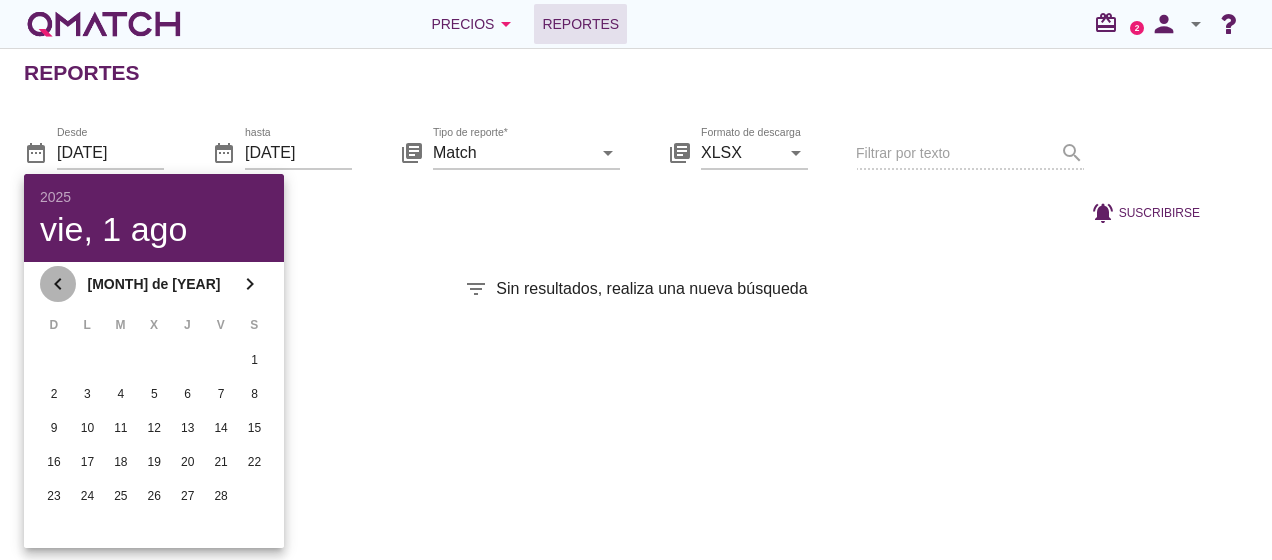 click on "chevron_left" at bounding box center [58, 284] 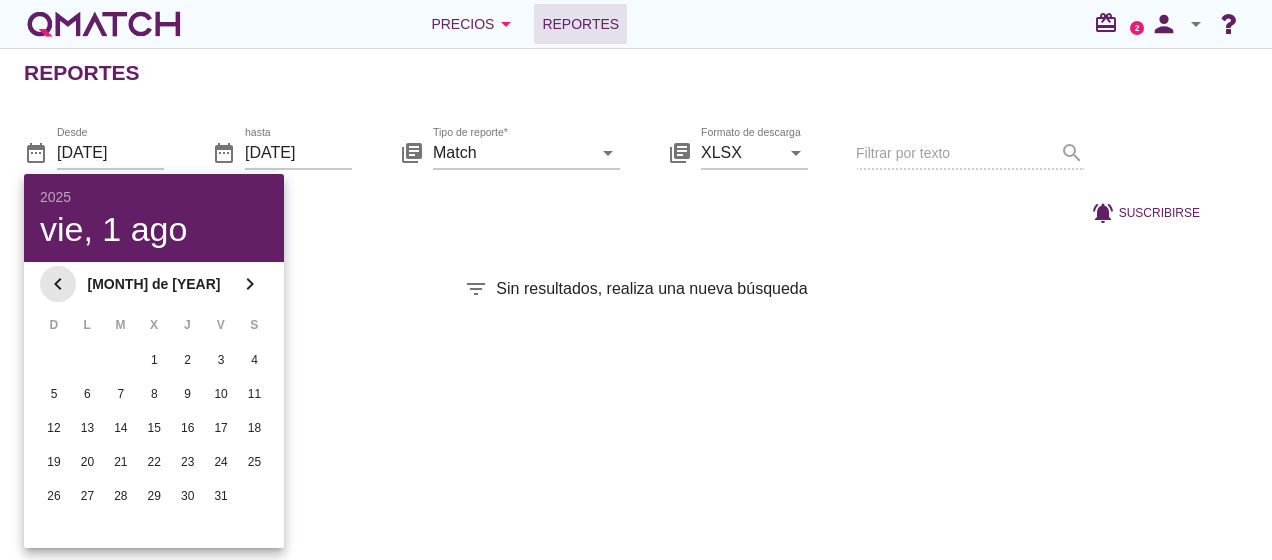 click on "chevron_left" at bounding box center (58, 284) 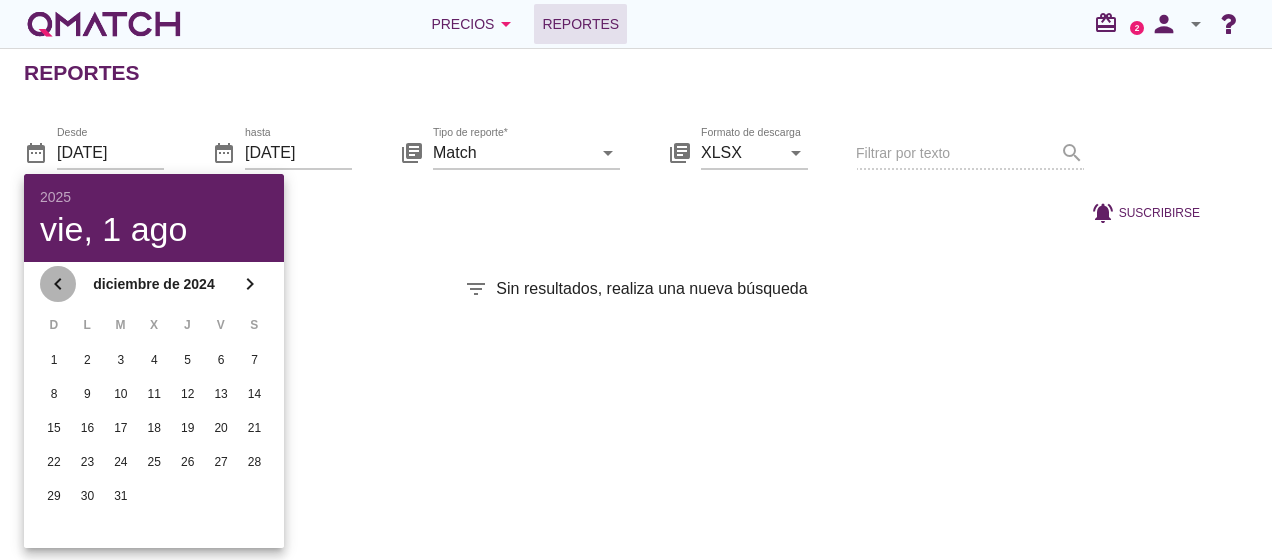 click on "chevron_left" at bounding box center (58, 284) 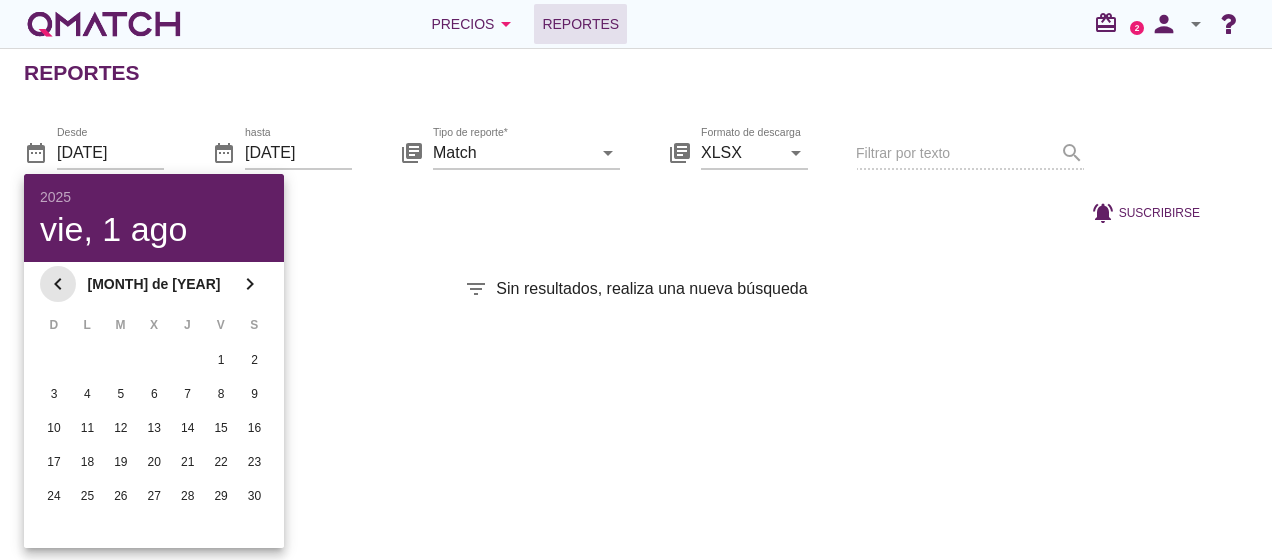 click on "chevron_left" at bounding box center [58, 284] 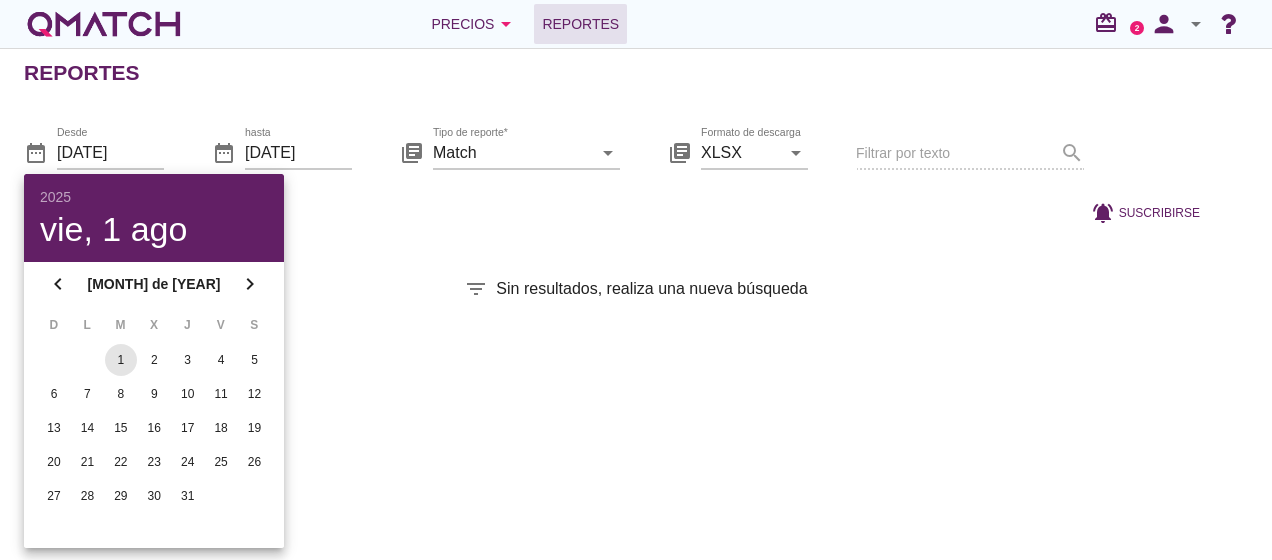 click on "1" at bounding box center (121, 360) 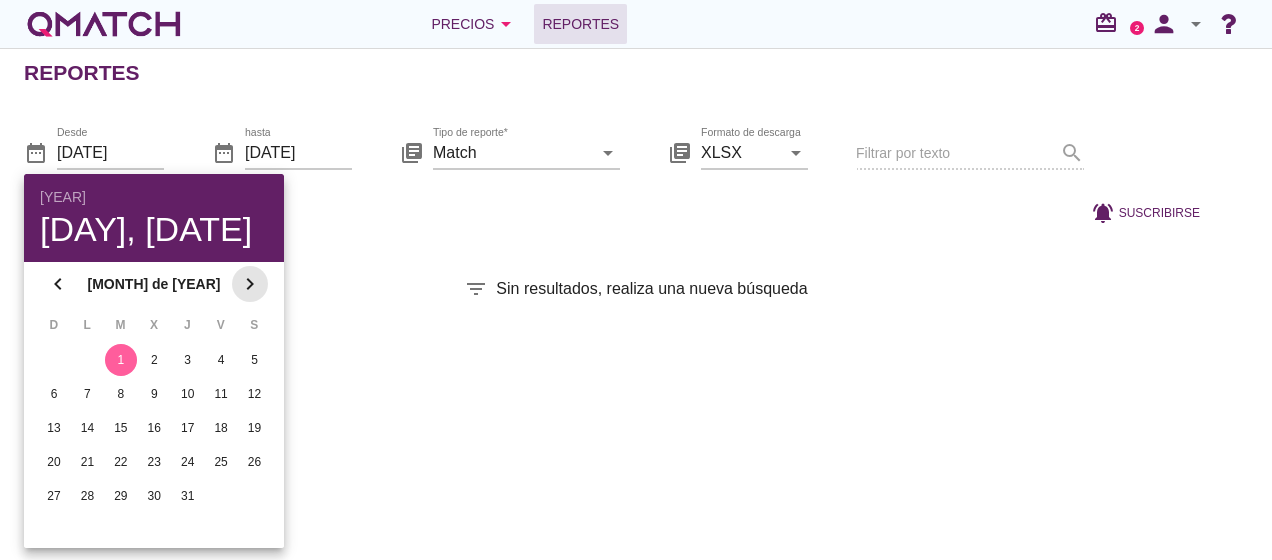 click on "chevron_right" at bounding box center (250, 284) 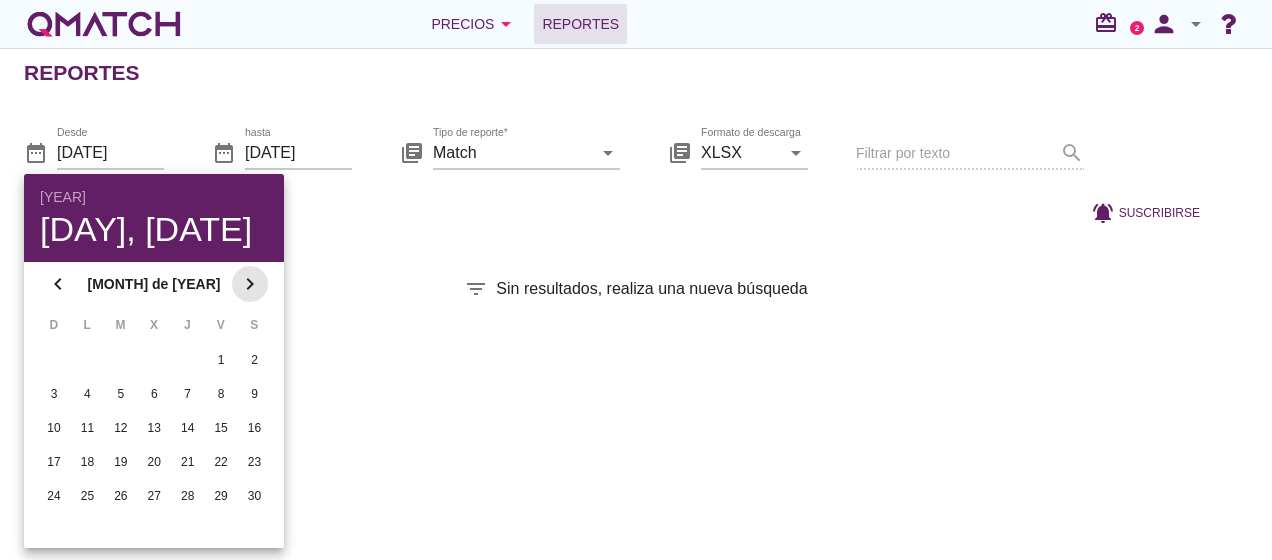 click on "chevron_right" at bounding box center [250, 284] 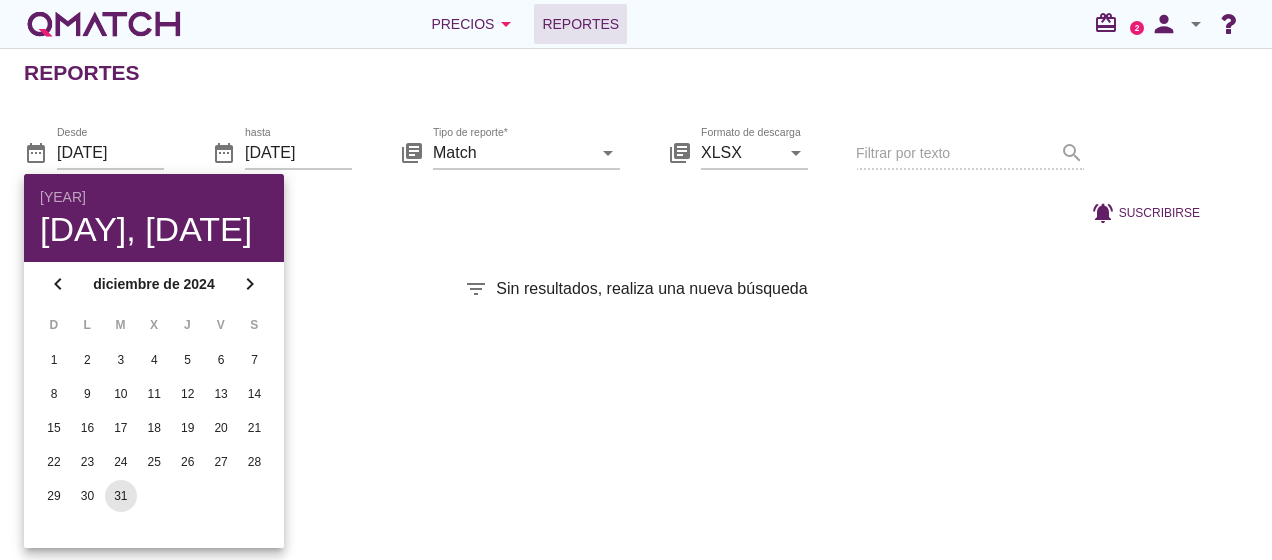 click on "31" at bounding box center (121, 496) 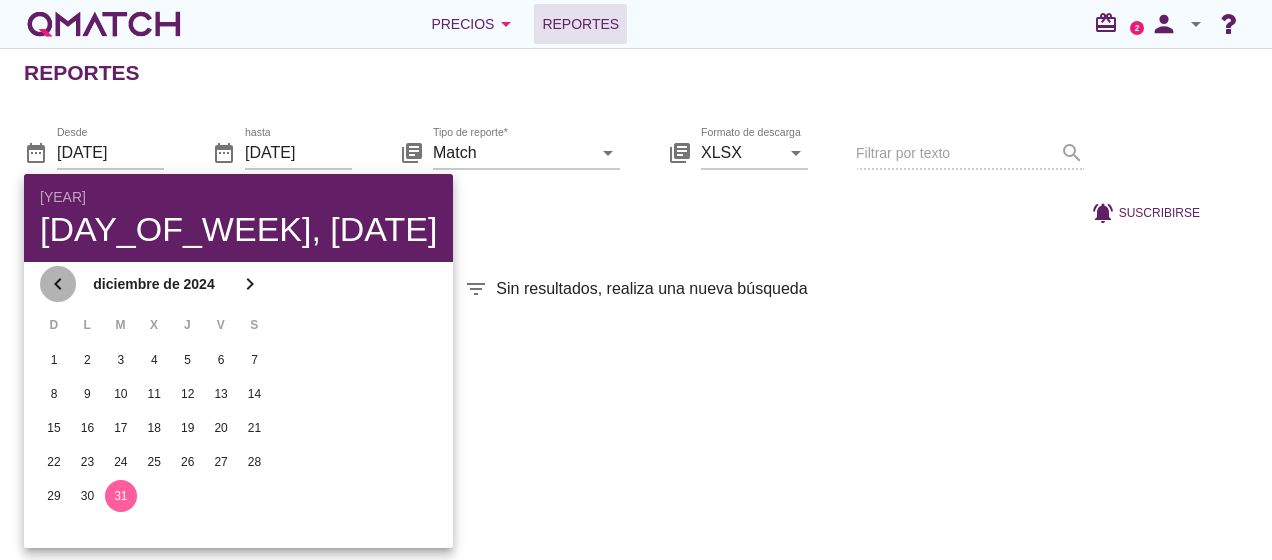 click on "chevron_left" at bounding box center (58, 284) 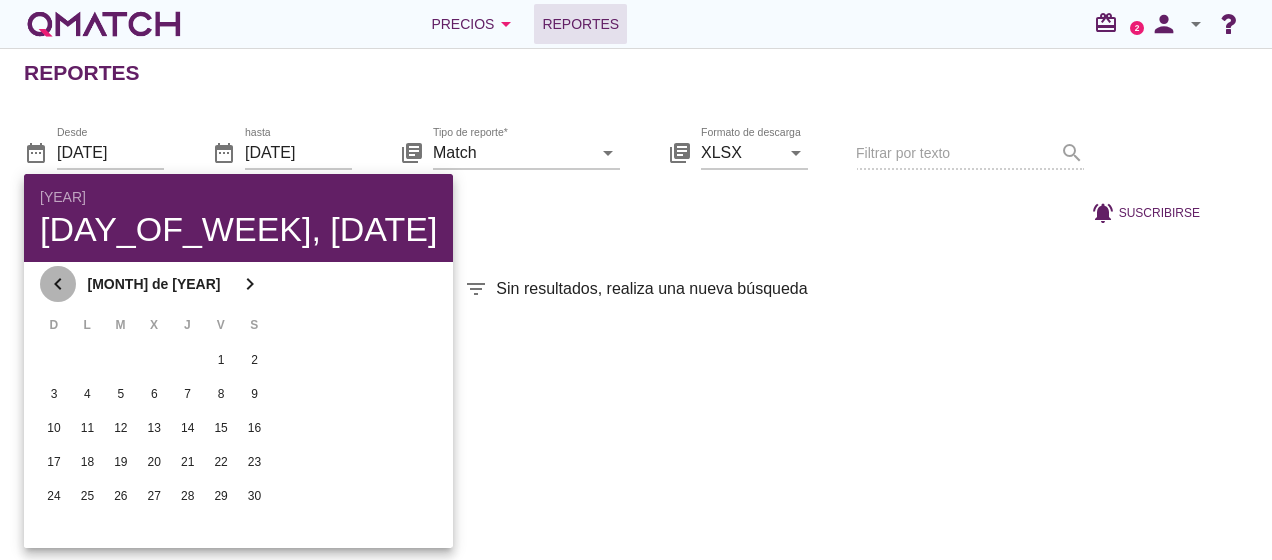 click on "chevron_left" at bounding box center (58, 284) 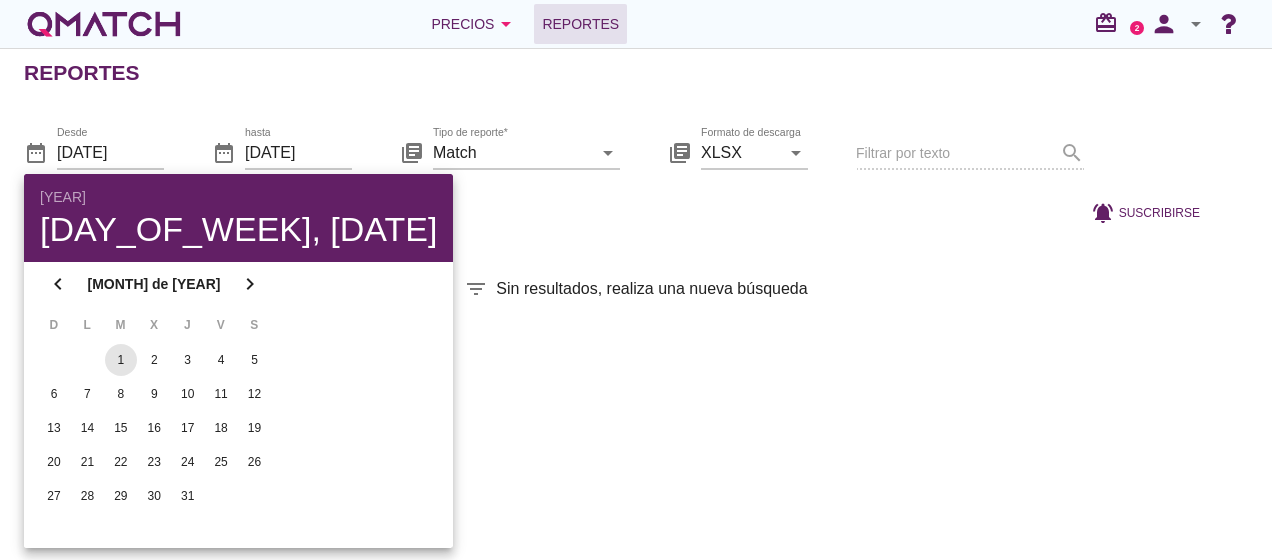 click on "1" at bounding box center [121, 360] 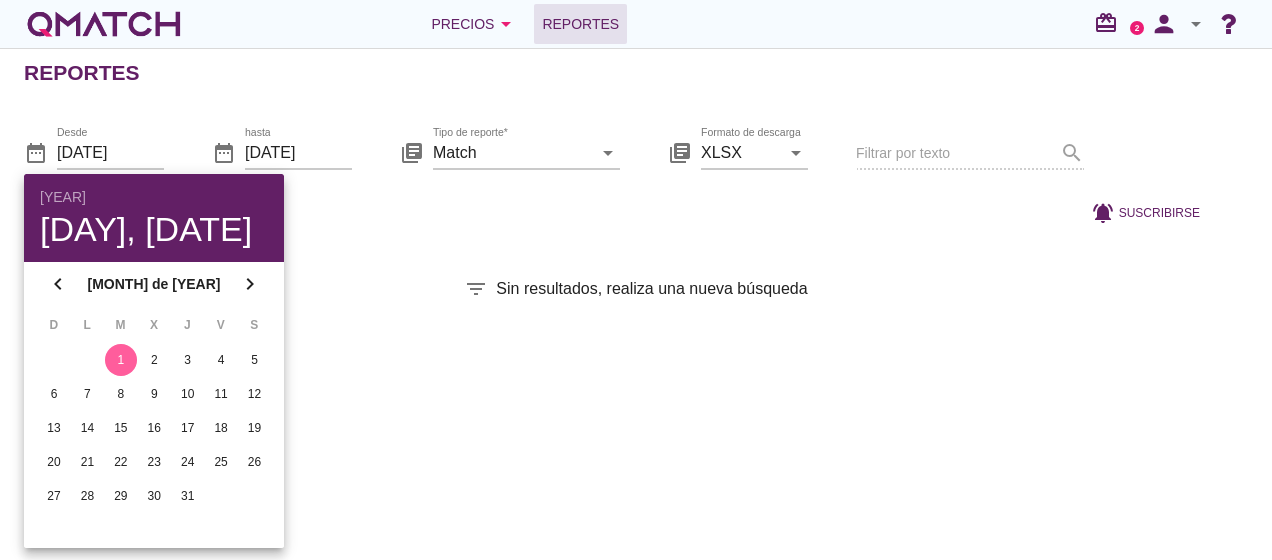 click on "filter_list Sin resultados, realiza una nueva búsqueda" at bounding box center [636, 289] 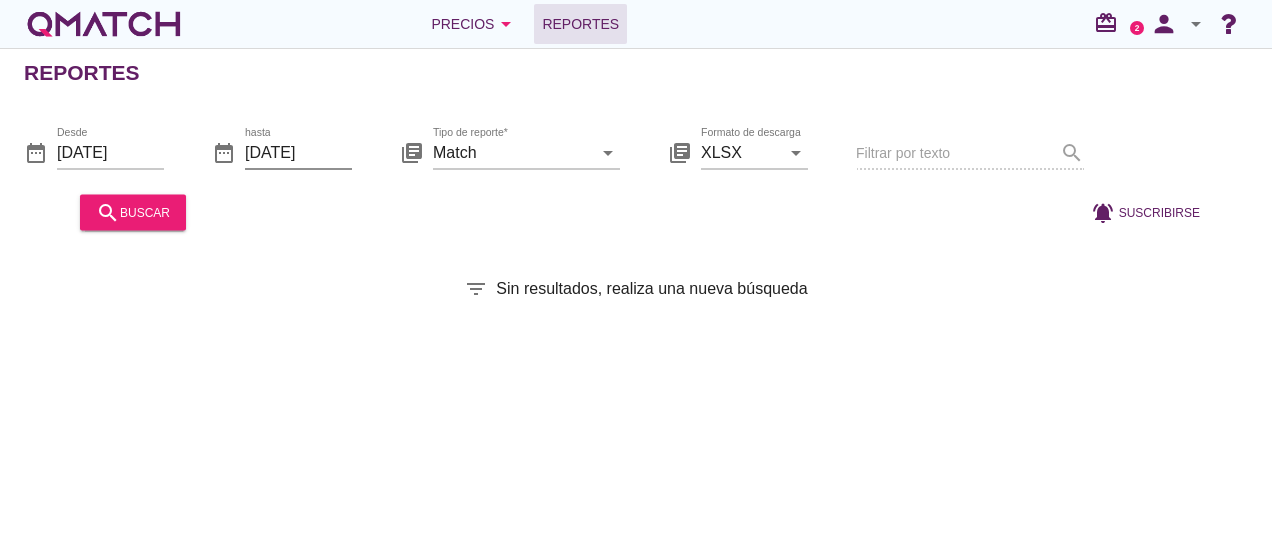 click on "[DATE]" at bounding box center [298, 152] 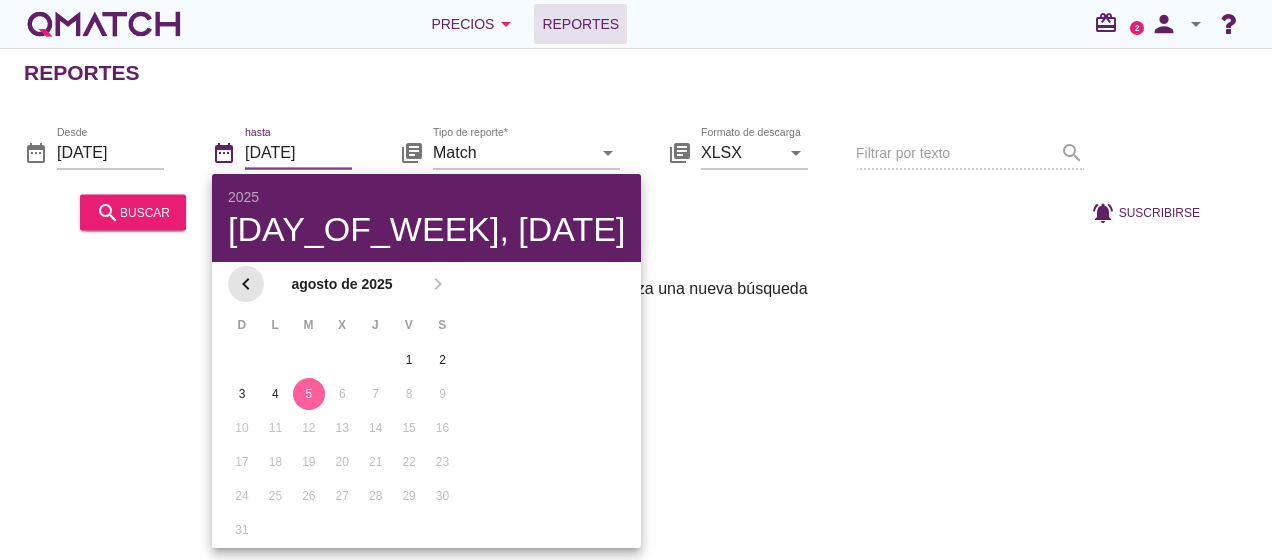 click on "chevron_left" at bounding box center (246, 284) 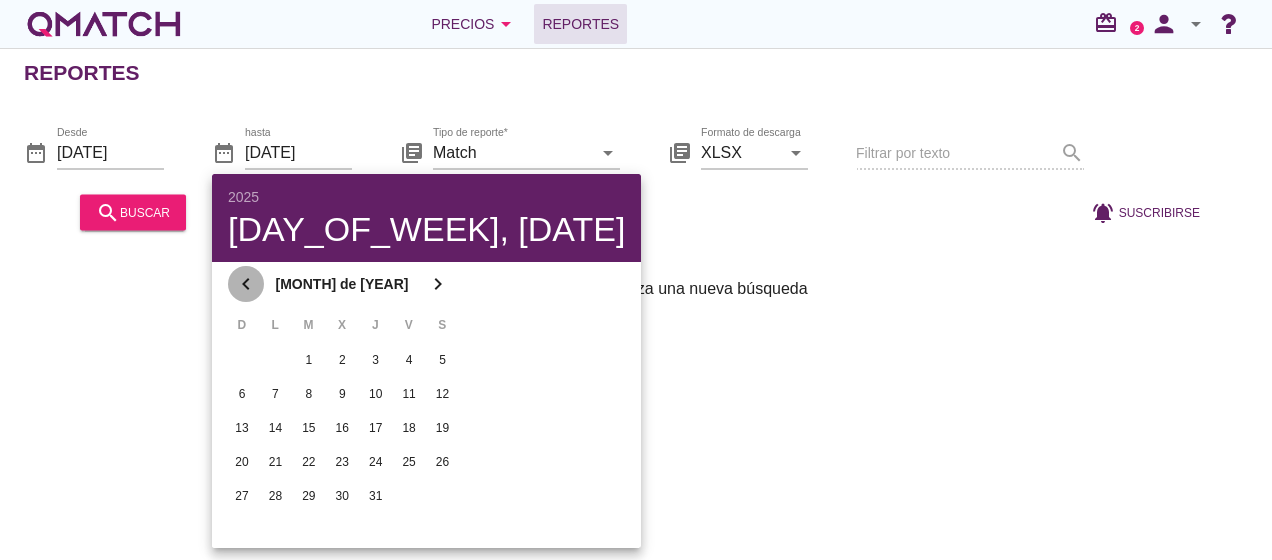click on "chevron_left" at bounding box center [246, 284] 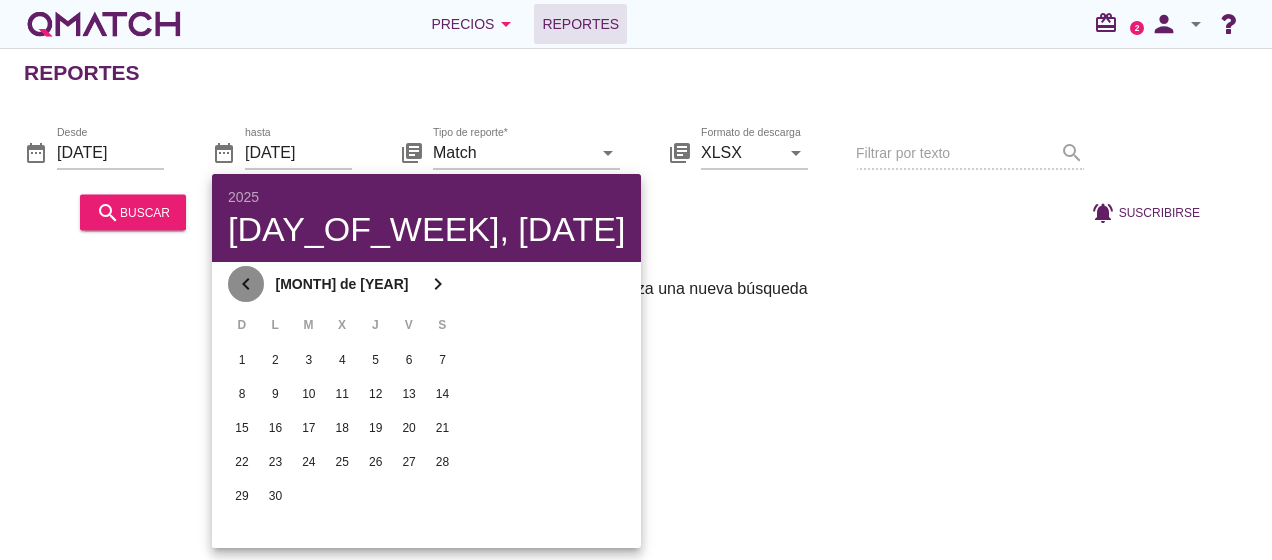 click on "chevron_left" at bounding box center [246, 284] 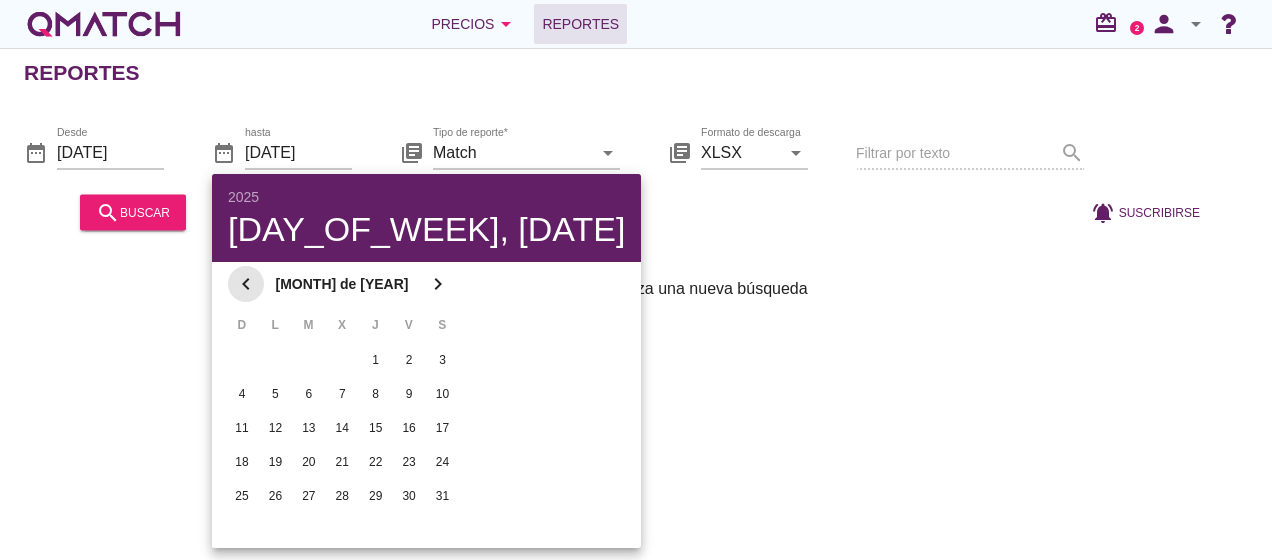 click on "chevron_left" at bounding box center [246, 284] 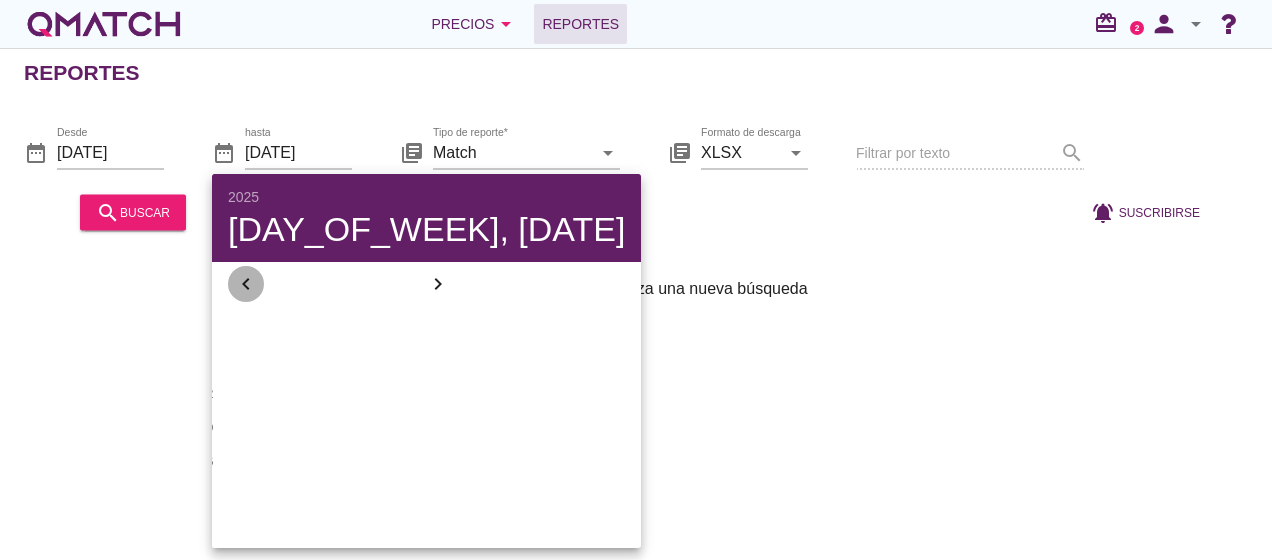 click on "chevron_left" at bounding box center (246, 284) 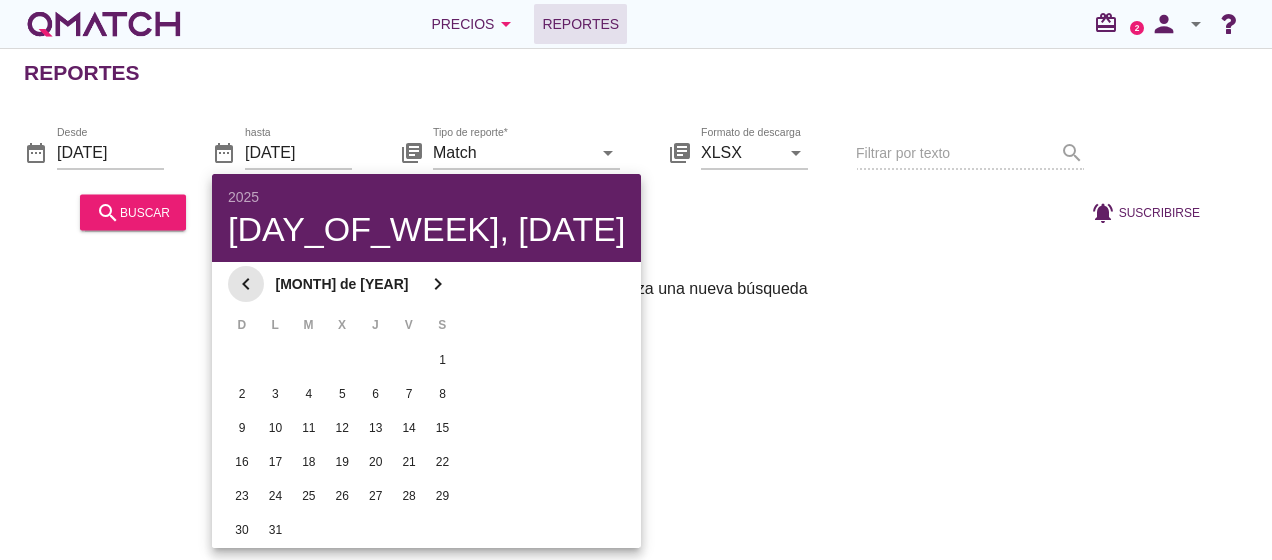 click on "chevron_left" at bounding box center [246, 284] 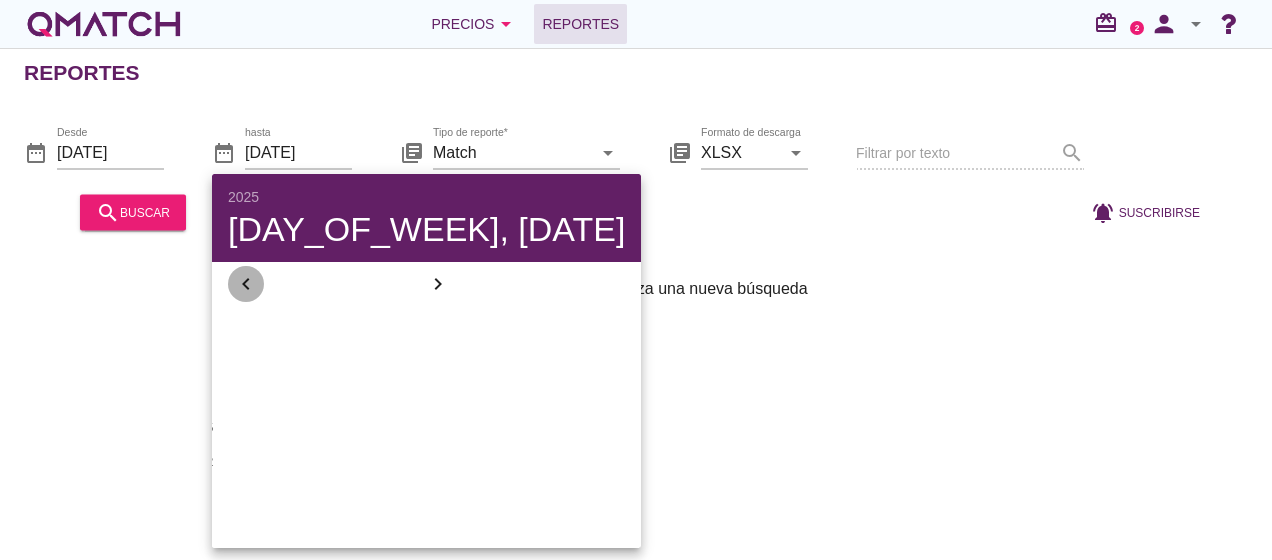 click on "chevron_left" at bounding box center [246, 284] 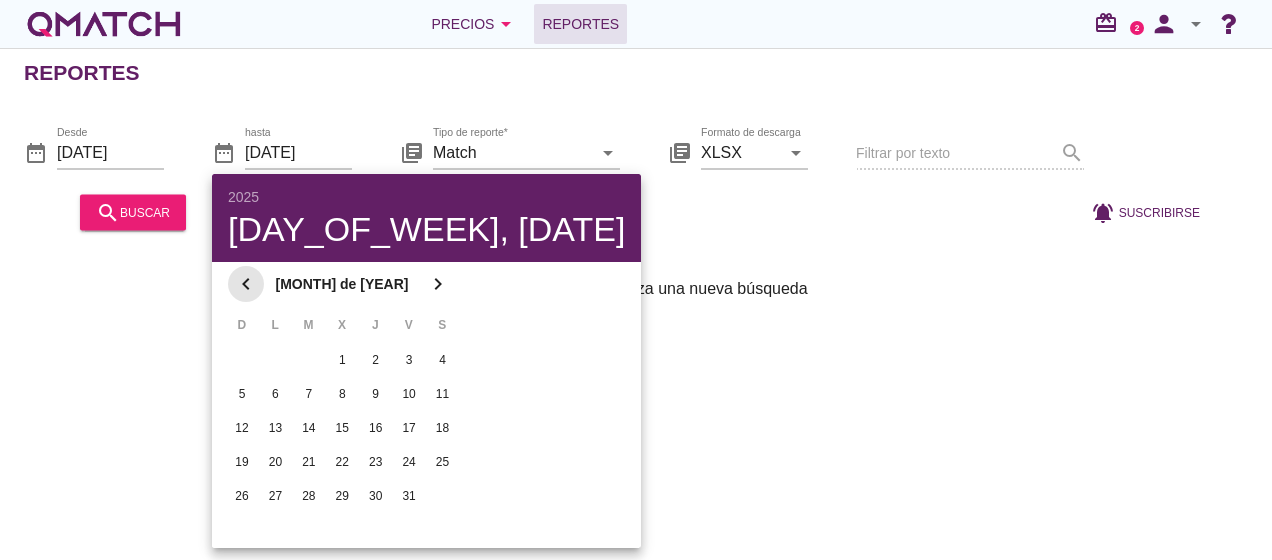 click on "chevron_left" at bounding box center (246, 284) 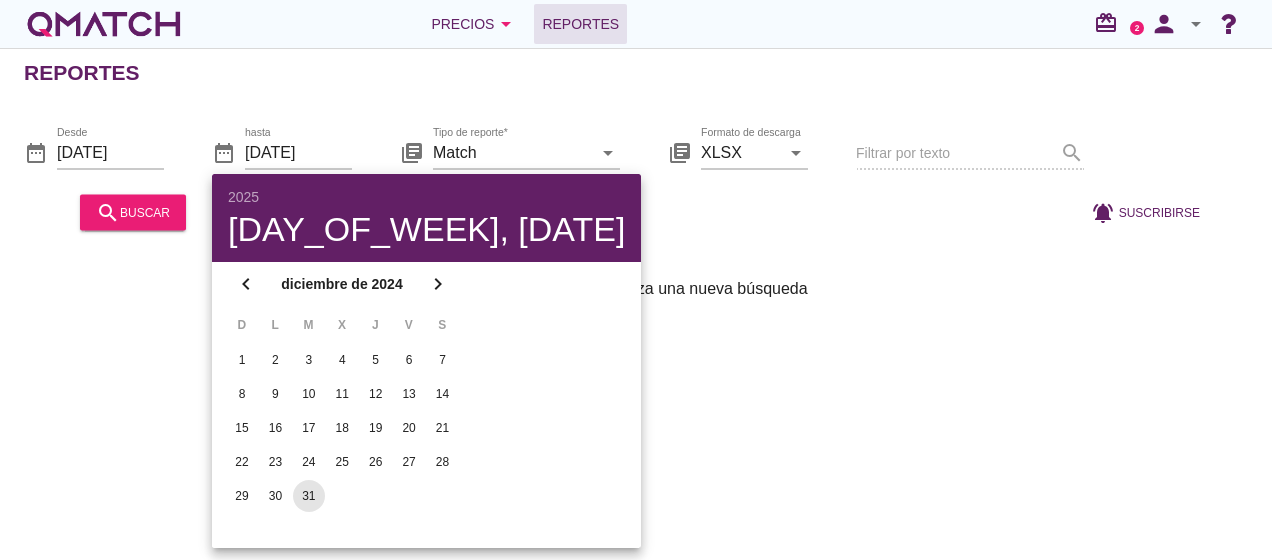 click on "31" at bounding box center (309, 496) 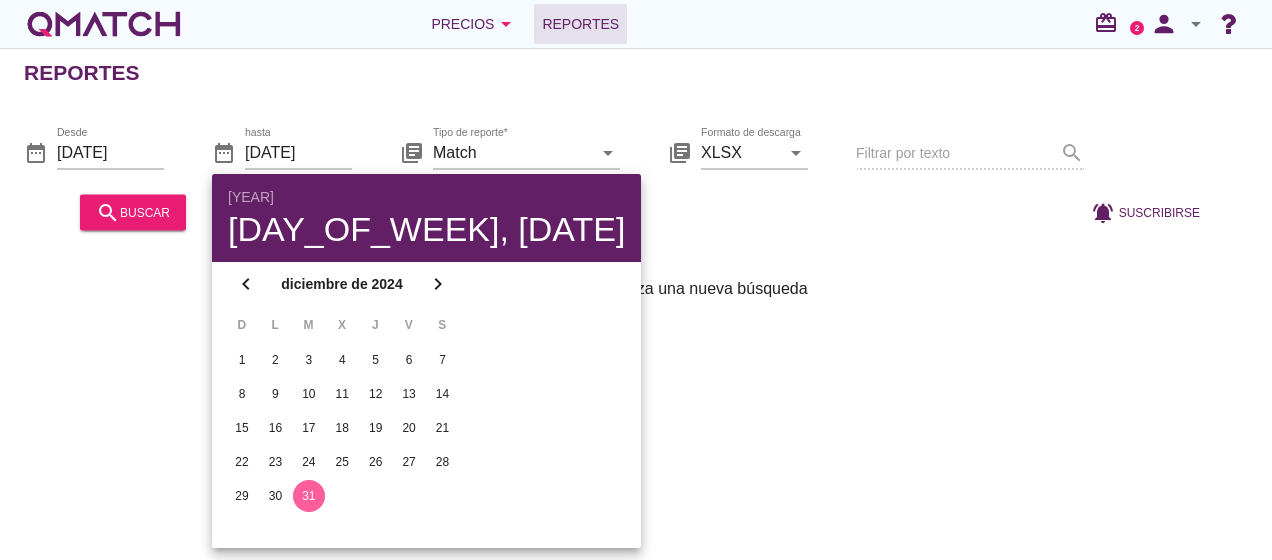 click on "Reportes date_range Desde [DATE] date_range hasta [DATE] library_books Tipo de reporte* Match arrow_drop_down library_books Formato de descarga XLSX arrow_drop_down Filtrar por texto search  search
buscar
notifications_active
Suscribirse filter_list Sin resultados, realiza una nueva búsqueda" at bounding box center (636, 304) 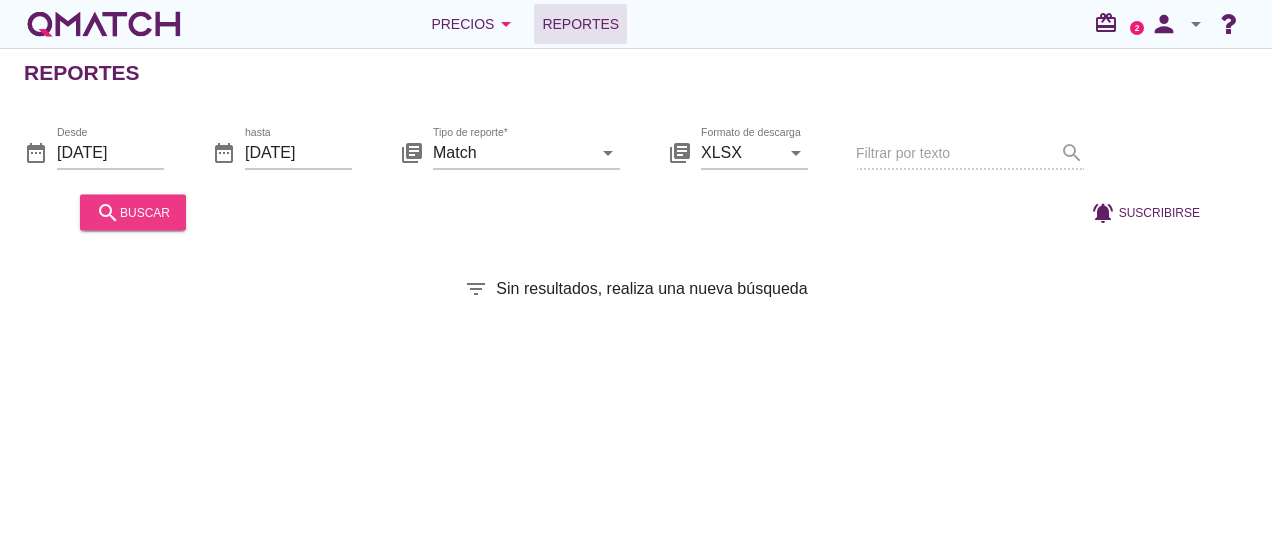 click on "search
buscar" at bounding box center [133, 212] 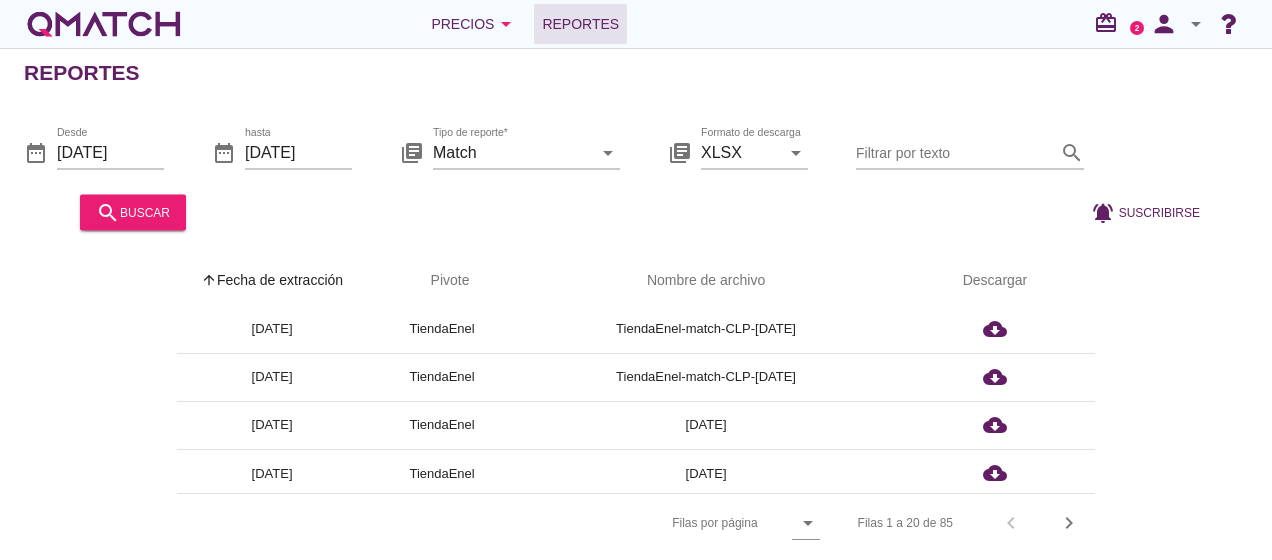 scroll, scrollTop: 776, scrollLeft: 0, axis: vertical 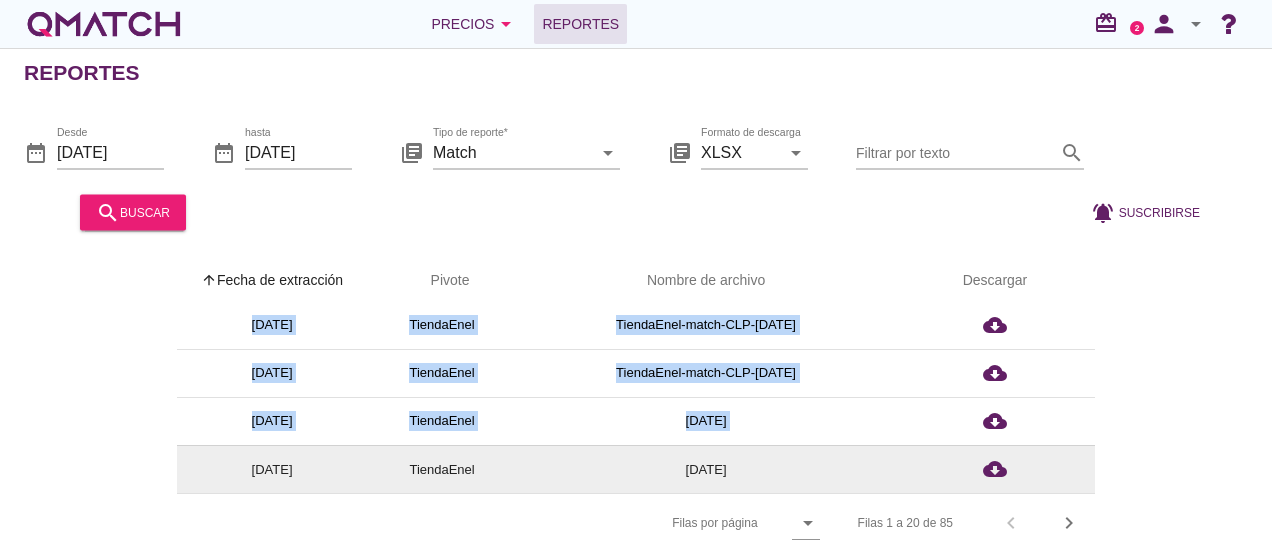 drag, startPoint x: 206, startPoint y: 474, endPoint x: 954, endPoint y: 488, distance: 748.131 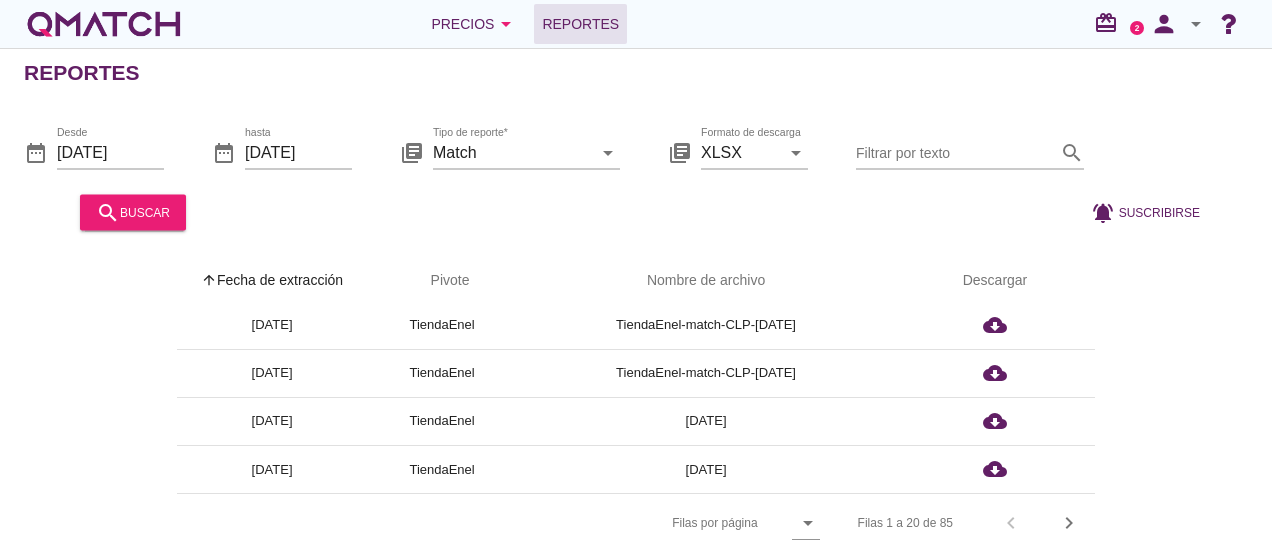 click on "arrow_upward Fecha de extracción arrow_upward Pivote Nombre de archivo Descargar [DATE] TiendaEnel TiendaEnel-match-CLP-[DATE] cloud_download [DATE] TiendaEnel TiendaEnel-match-CLP-[DATE] cloud_download [DATE] TiendaEnel TiendaEnel-match-CLP-[DATE] cloud_download [DATE] TiendaEnel TiendaEnel-match-CLP-[DATE] cloud_download [DATE] TiendaEnel TiendaEnel-match-CLP-[DATE] cloud_download [DATE] TiendaEnel TiendaEnel-match-CLP-[DATE] cloud_download [DATE] TiendaEnel TiendaEnel-match-CLP-[DATE] cloud_download [DATE] TiendaEnel TiendaEnel-match-CLP-[DATE] cloud_download [DATE] TiendaEnel TiendaEnel-match-CLP-[DATE] cloud_download [DATE] TiendaEnel TiendaEnel-match-CLP-[DATE] cloud_download [DATE] TiendaEnel TiendaEnel-match-CLP-[DATE] cloud_download [DATE] TiendaEnel TiendaEnel-match-CLP-[DATE] cloud_download [DATE] TiendaEnel cloud_download" at bounding box center [636, 402] 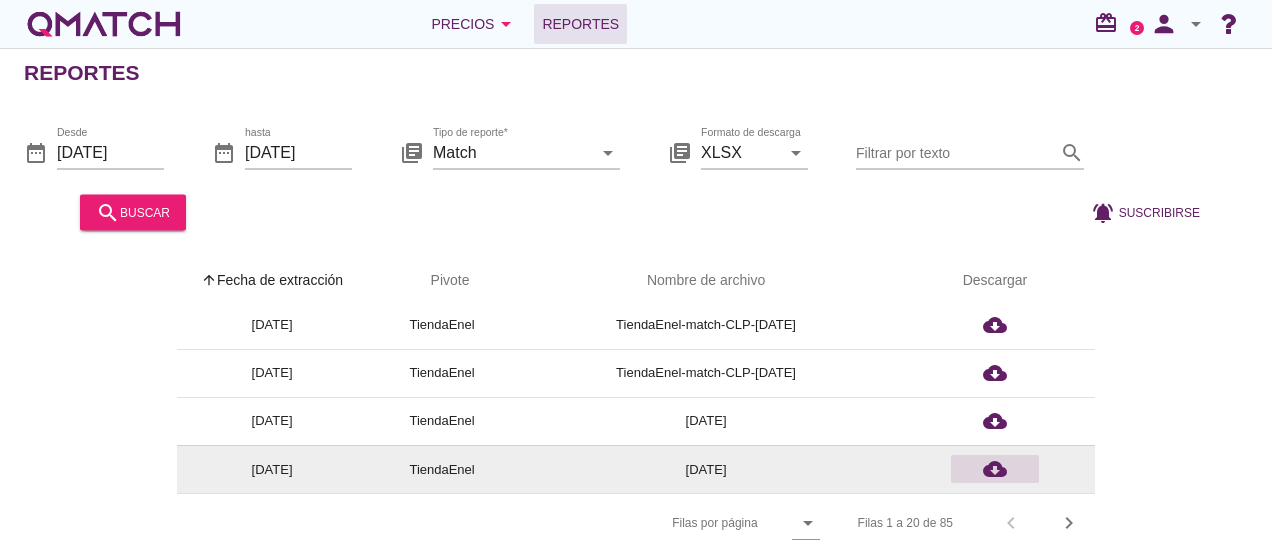 click on "cloud_download" at bounding box center [995, 469] 